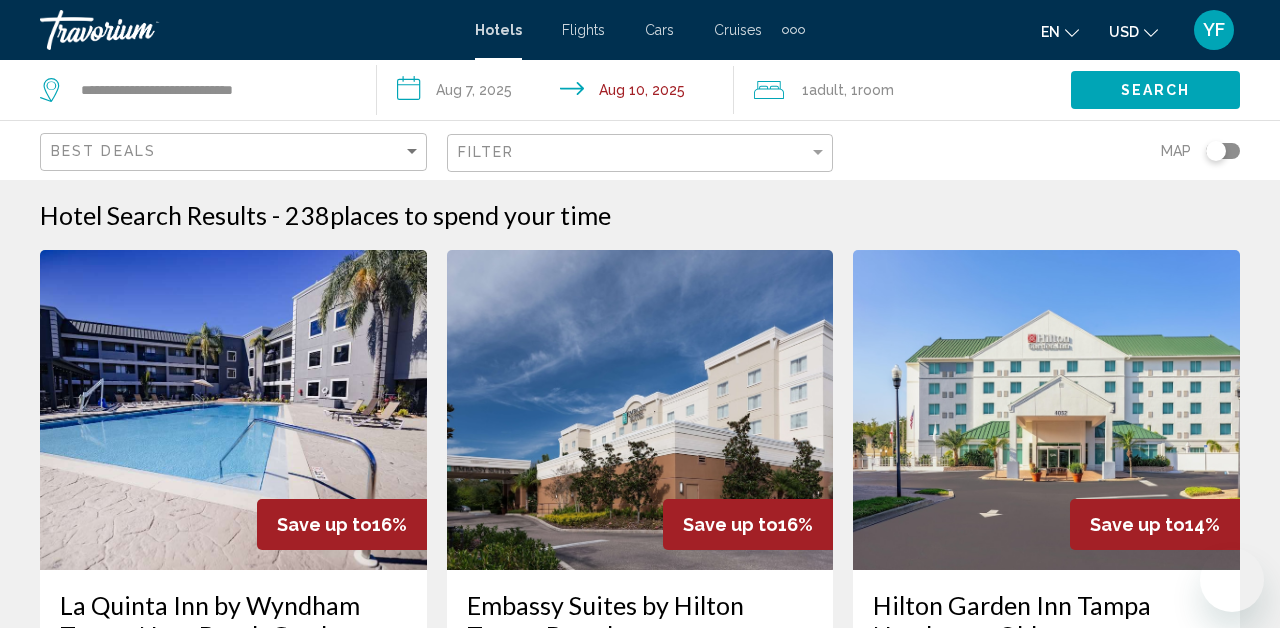scroll, scrollTop: 0, scrollLeft: 0, axis: both 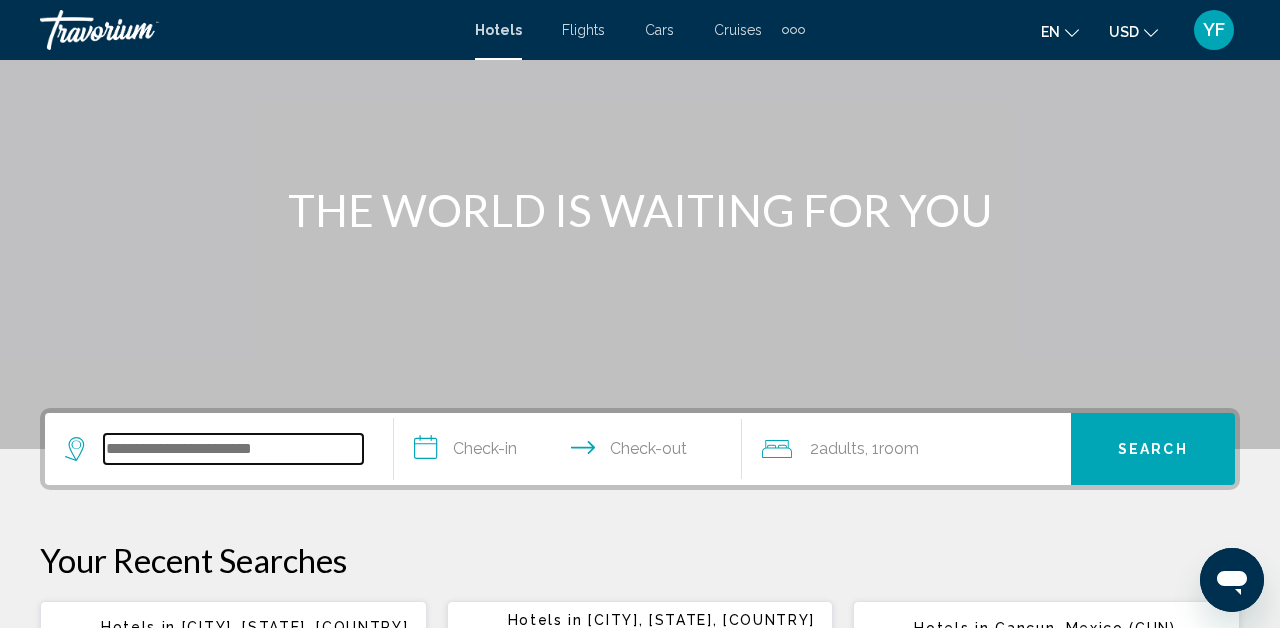 click at bounding box center [233, 449] 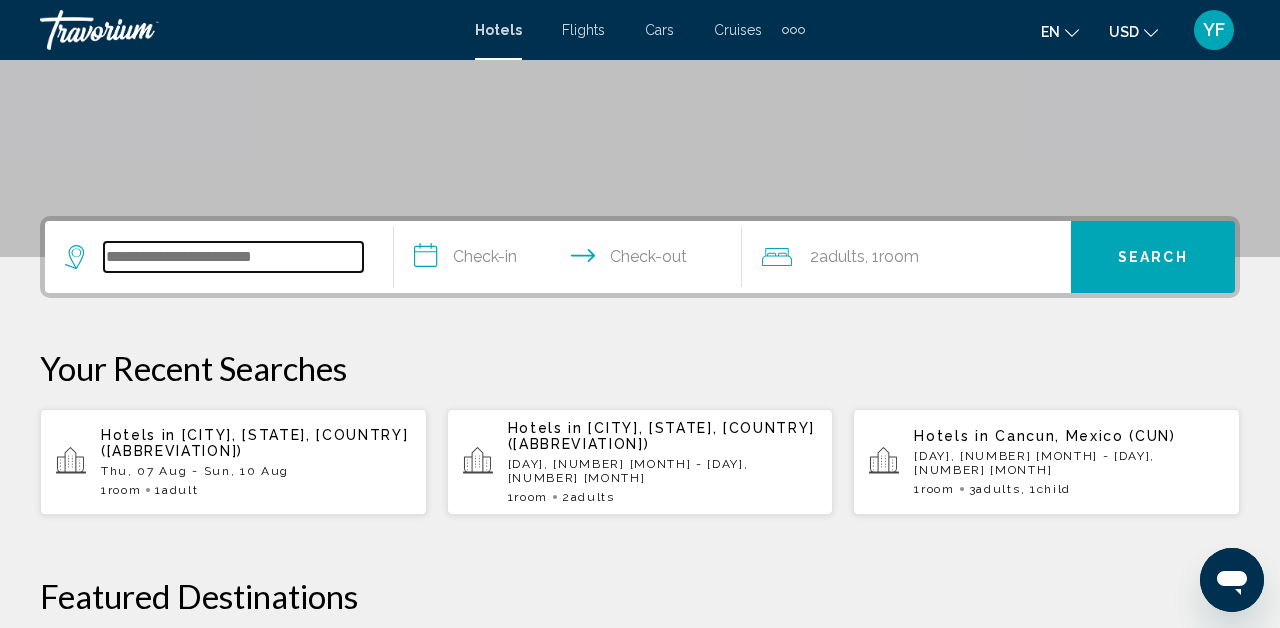 scroll, scrollTop: 494, scrollLeft: 0, axis: vertical 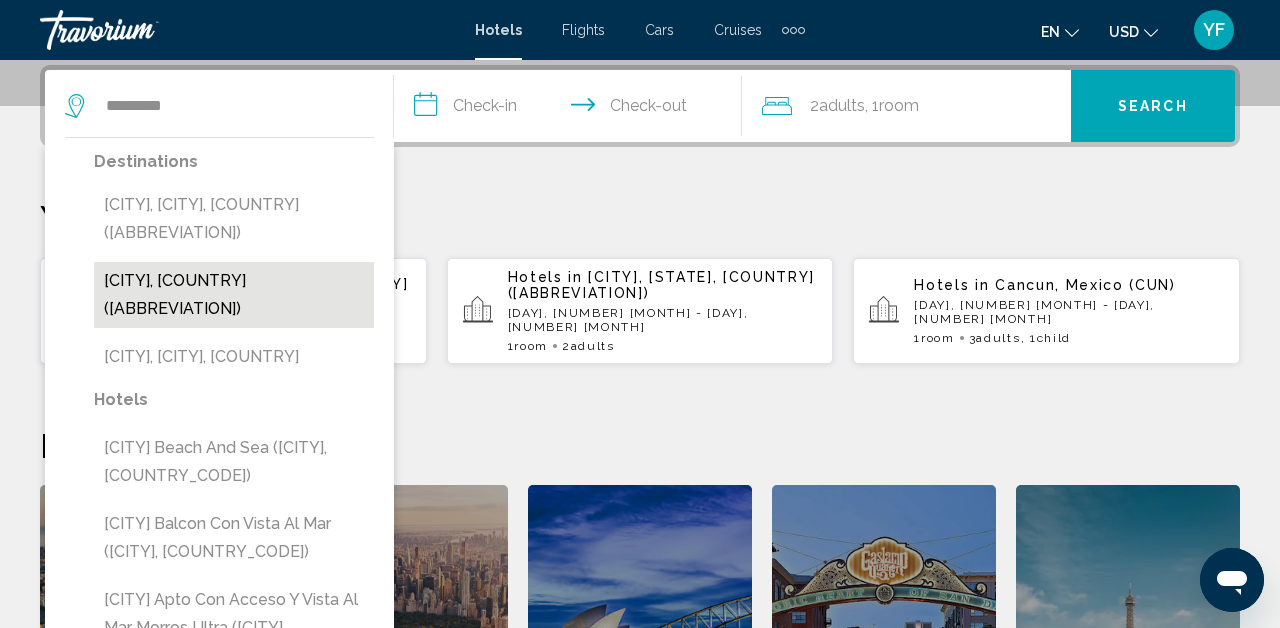 click on "[CITY], [COUNTRY] ([ABBREVIATION])" at bounding box center [234, 295] 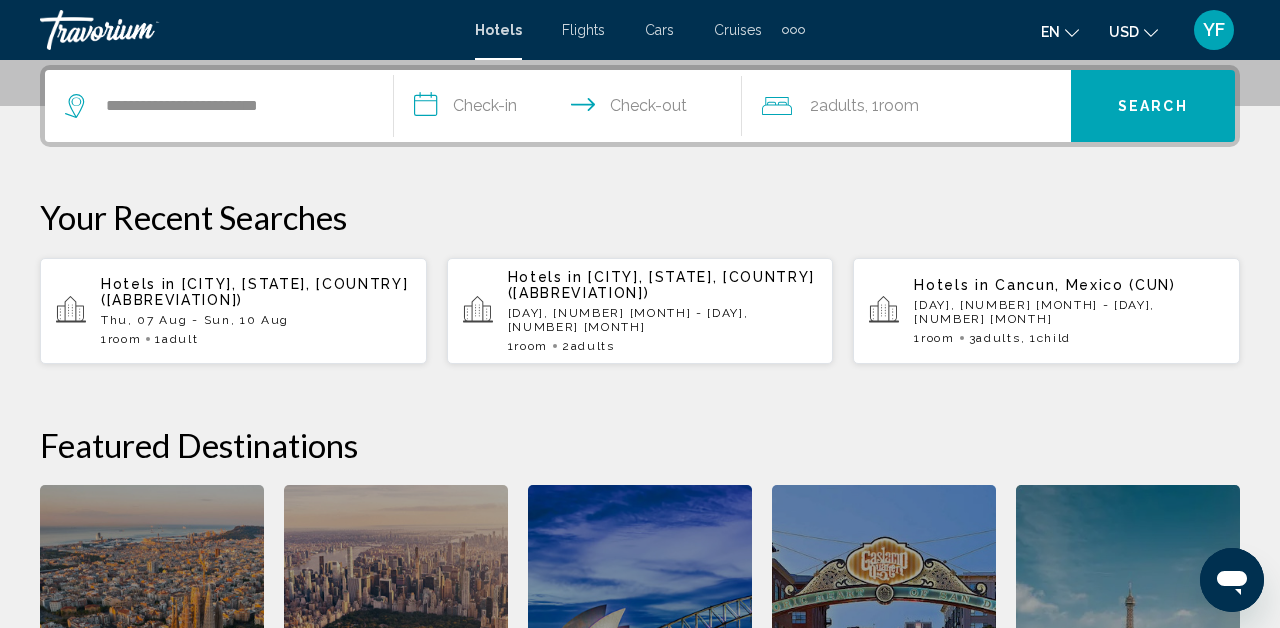 click on "**********" at bounding box center (572, 109) 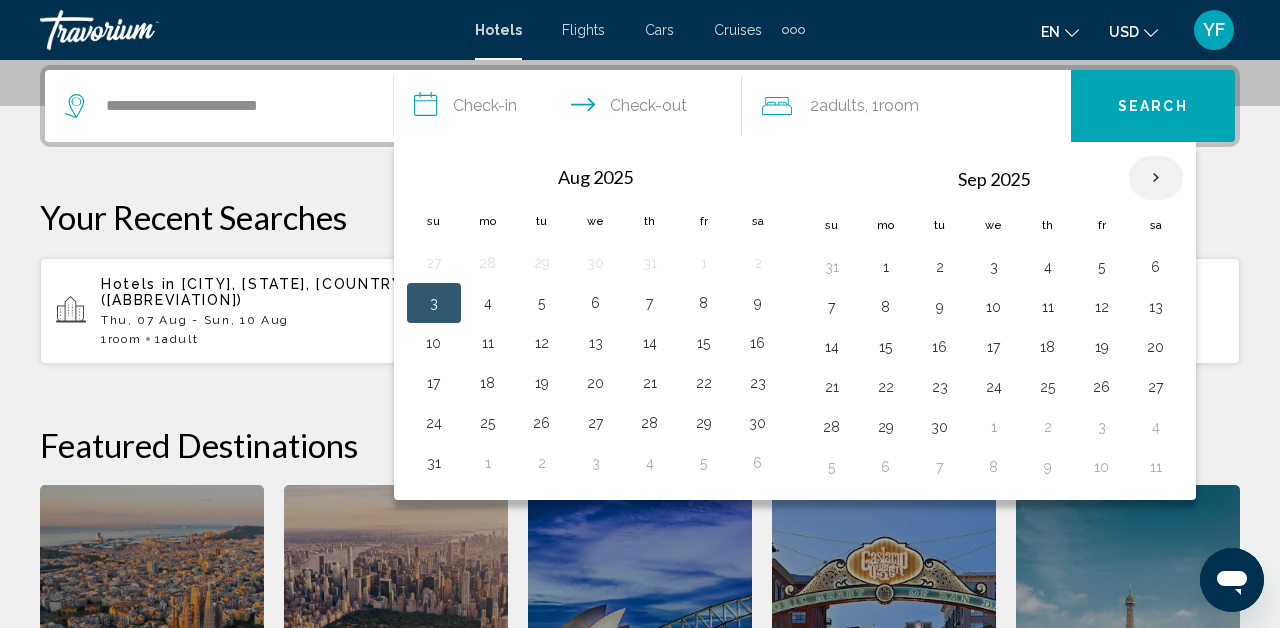 click at bounding box center (1156, 178) 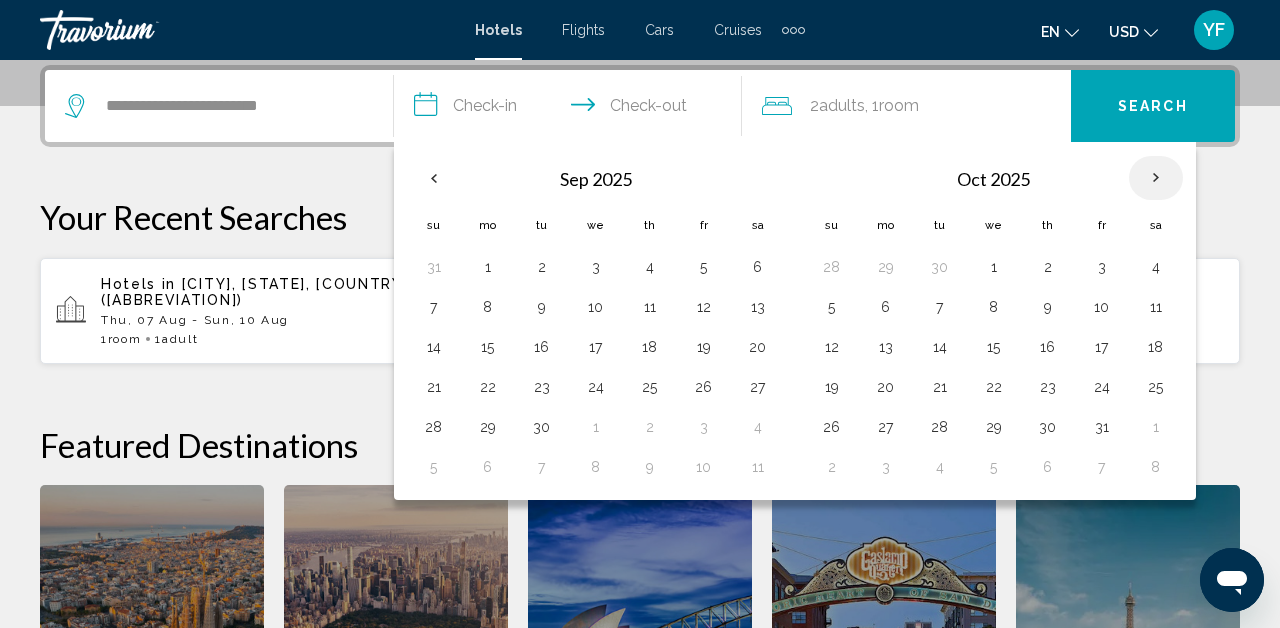 click at bounding box center [1156, 178] 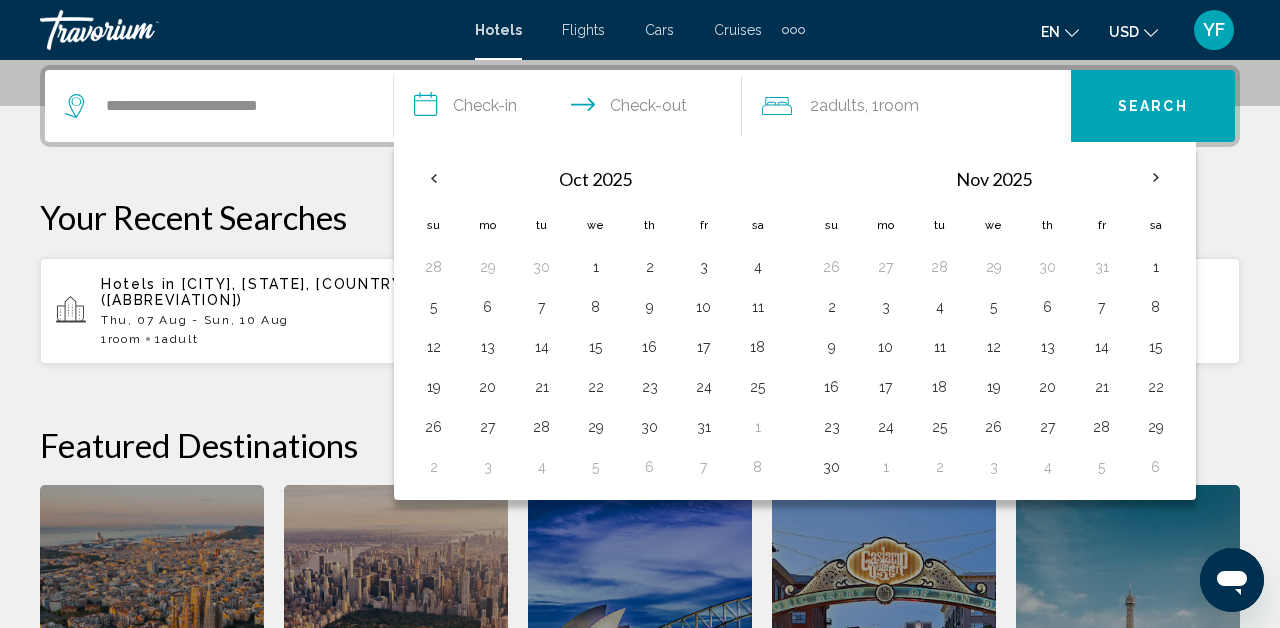 click 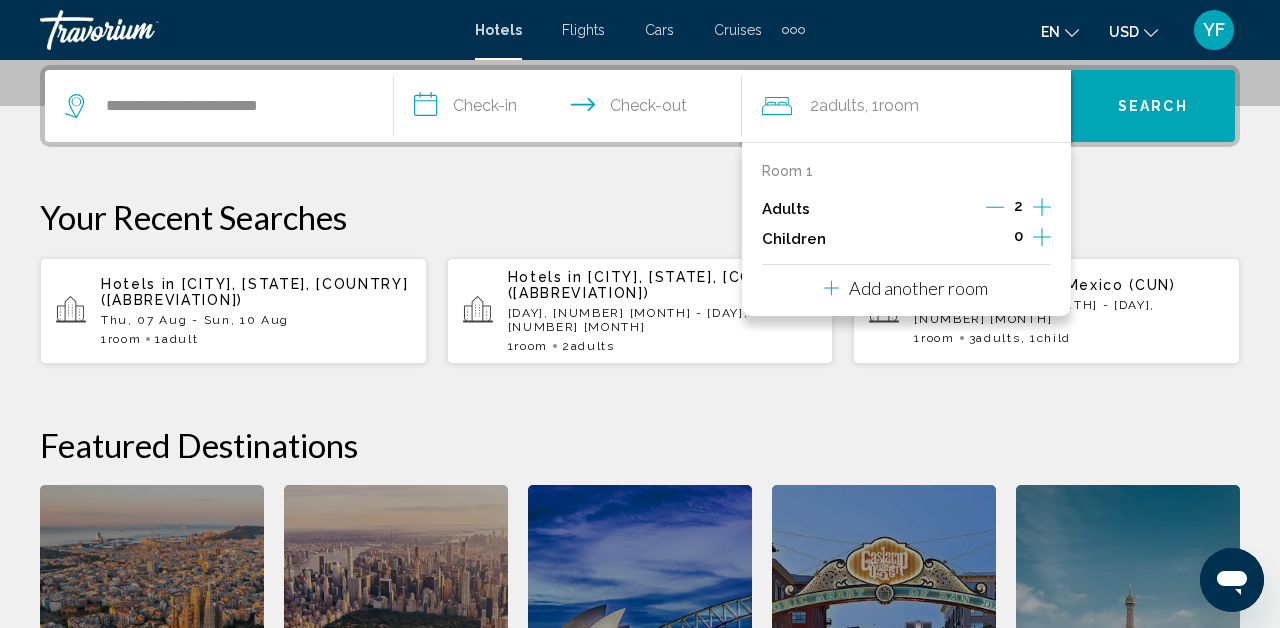 click 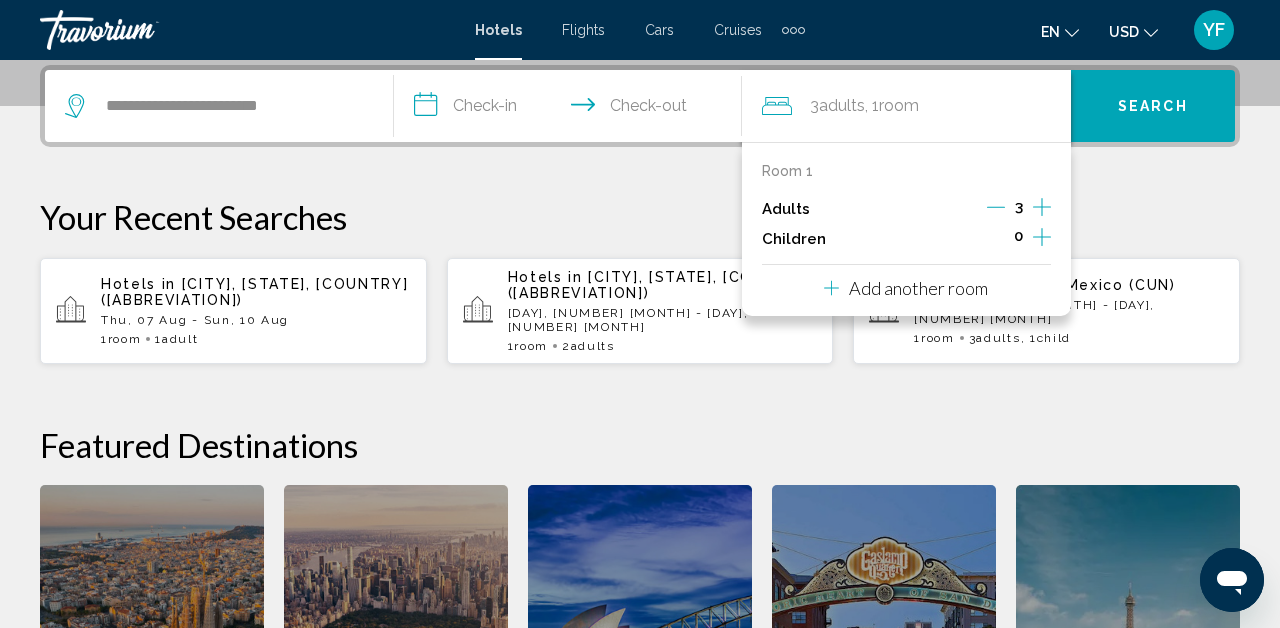 click 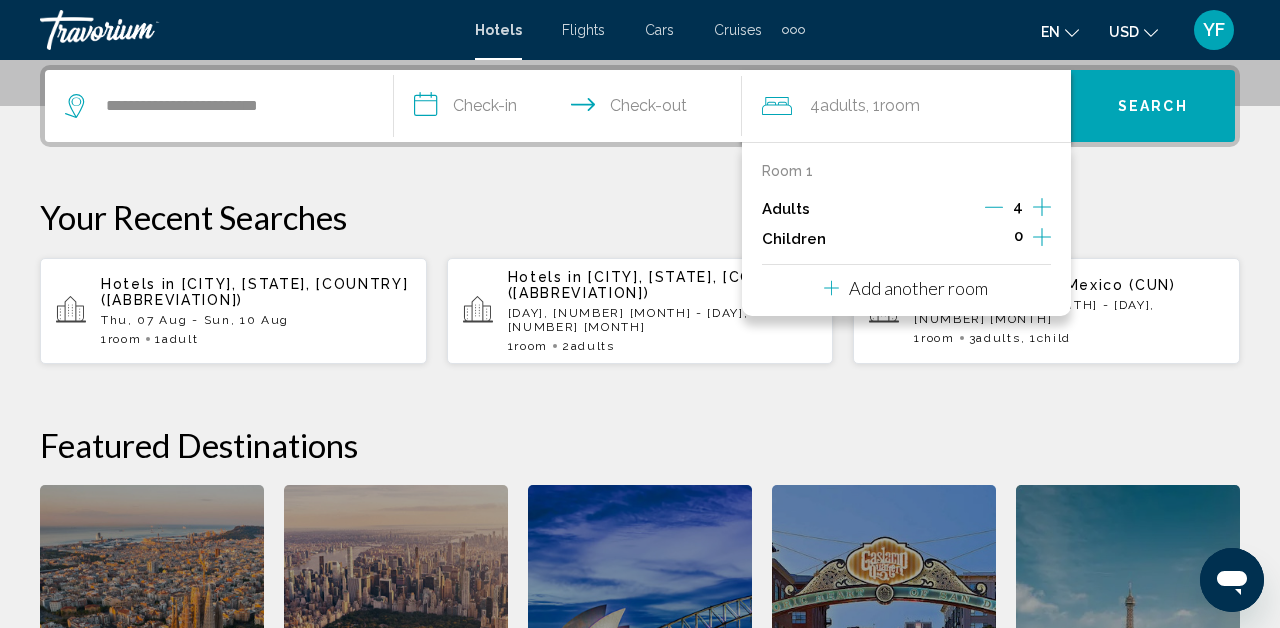 click 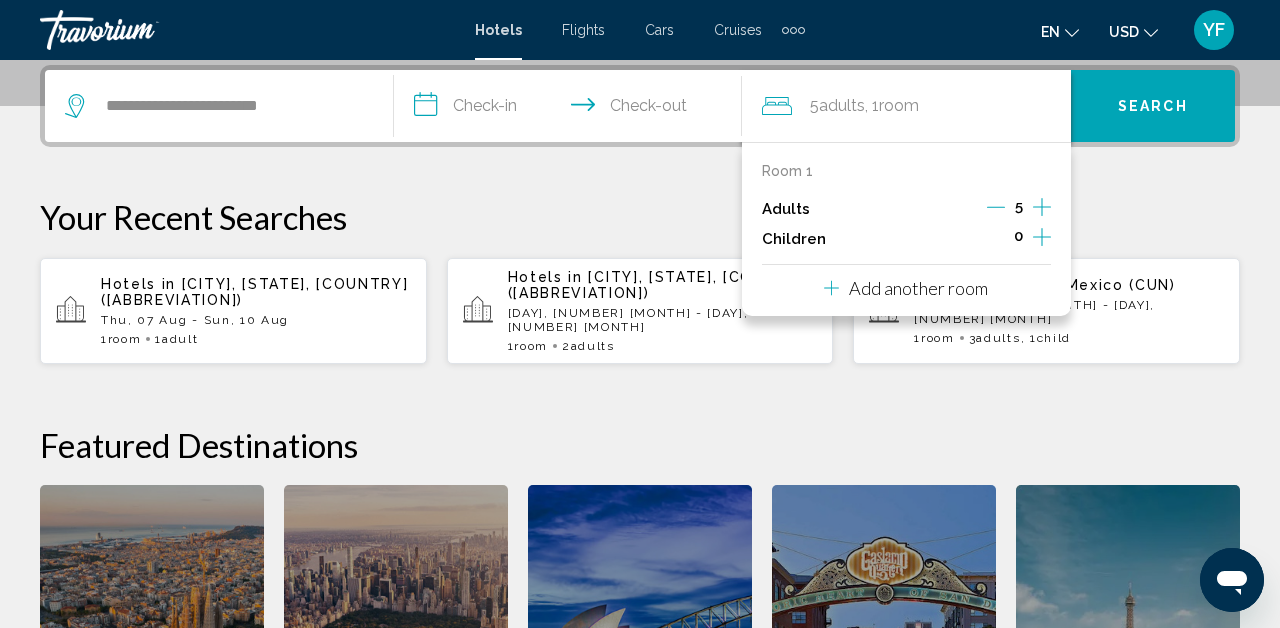 click 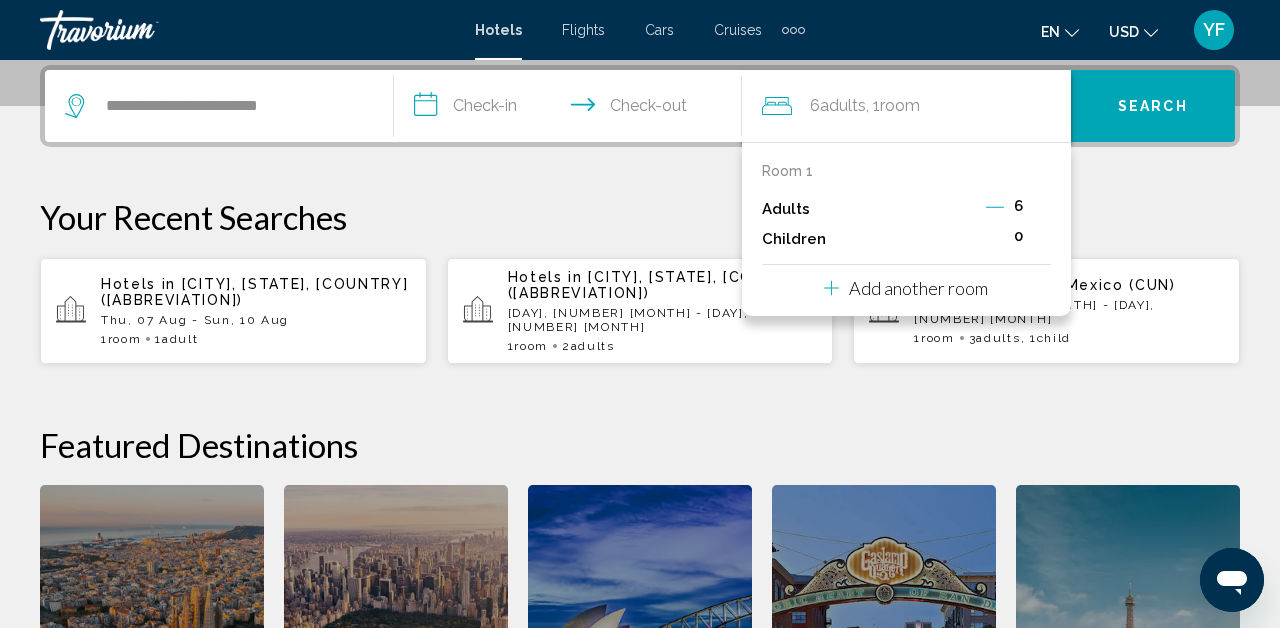 click on "Add another room" at bounding box center [918, 288] 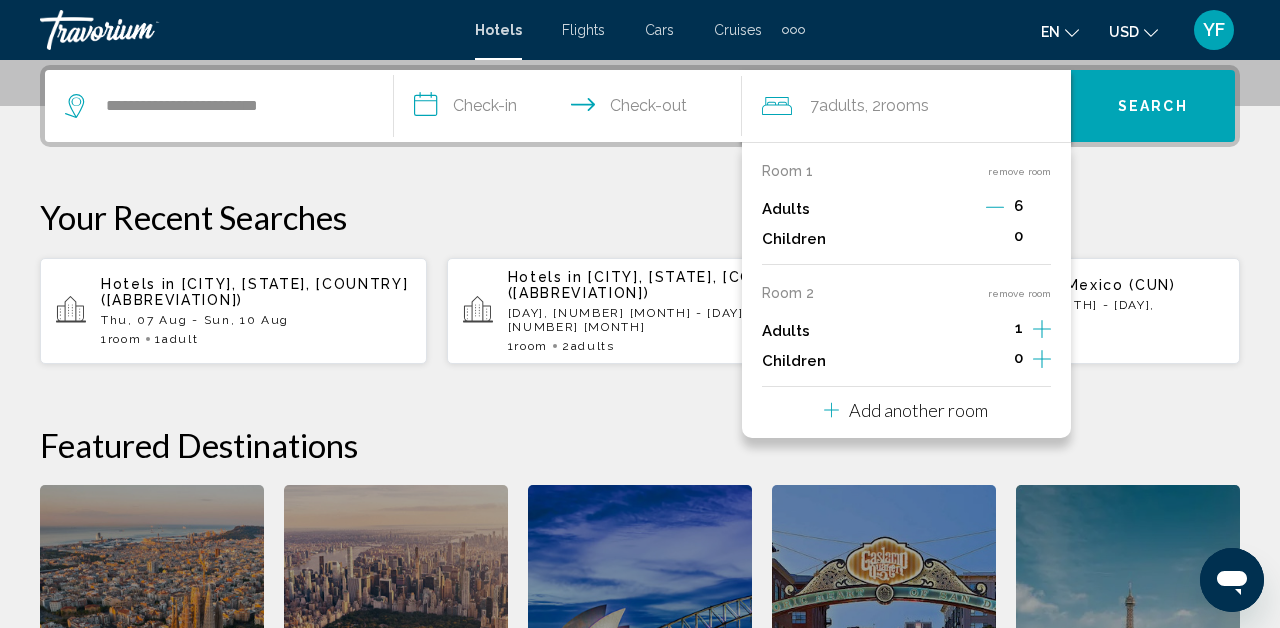 click 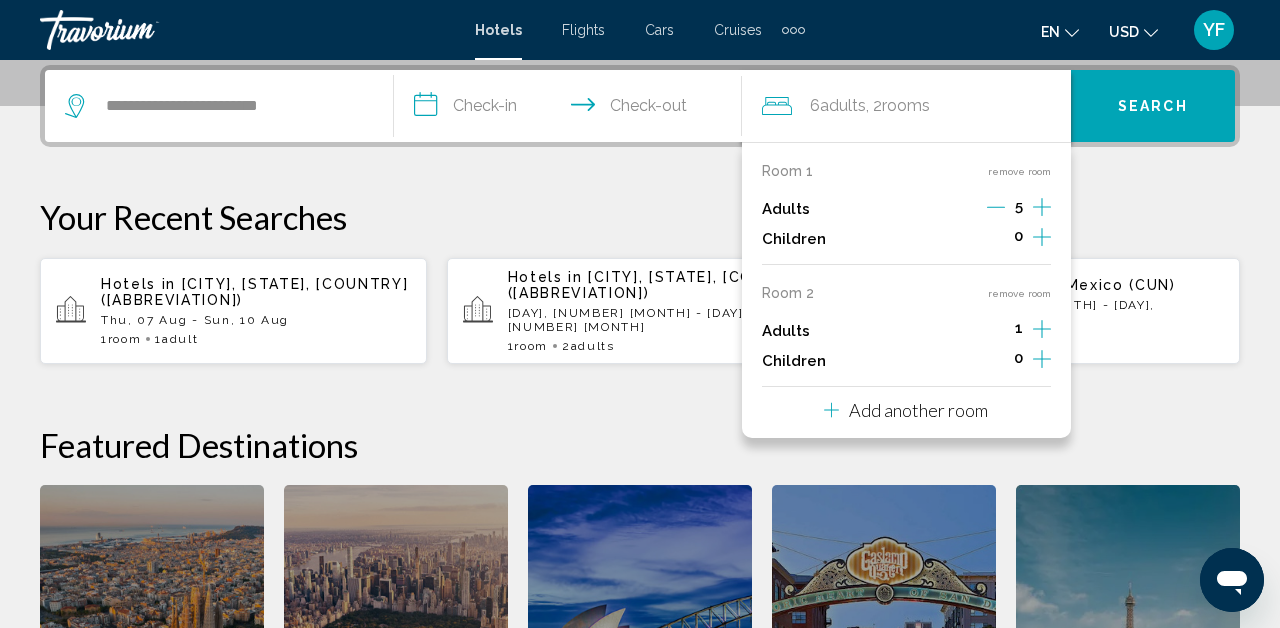 click 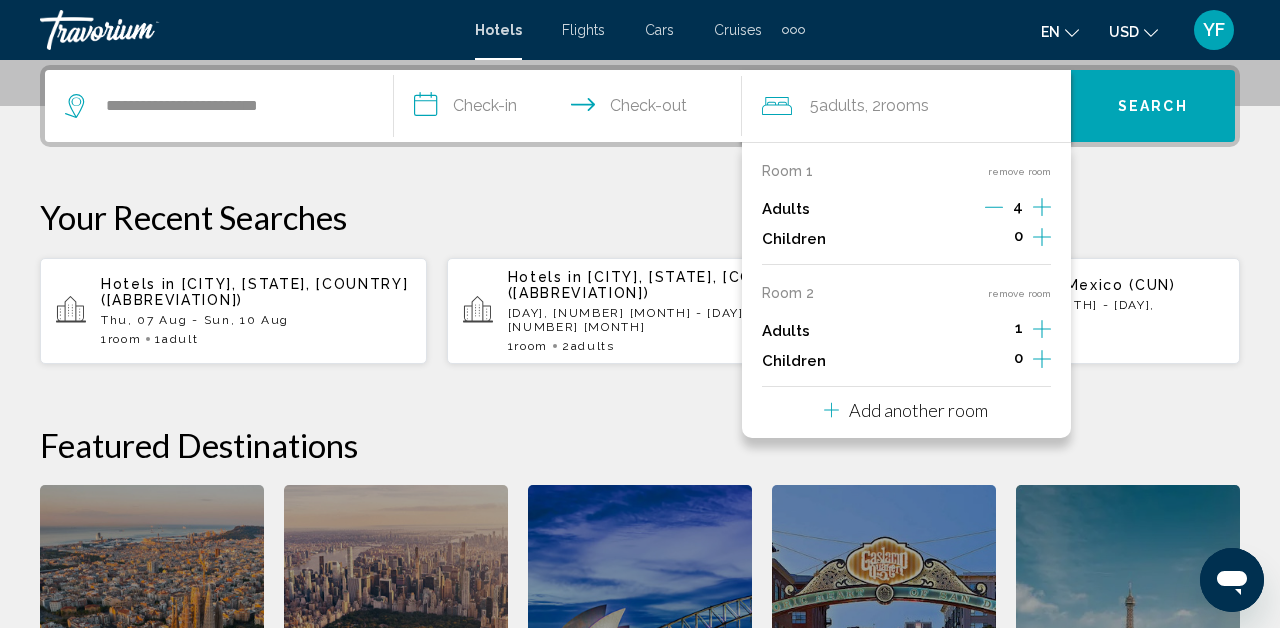 click on "Add another room" at bounding box center [918, 410] 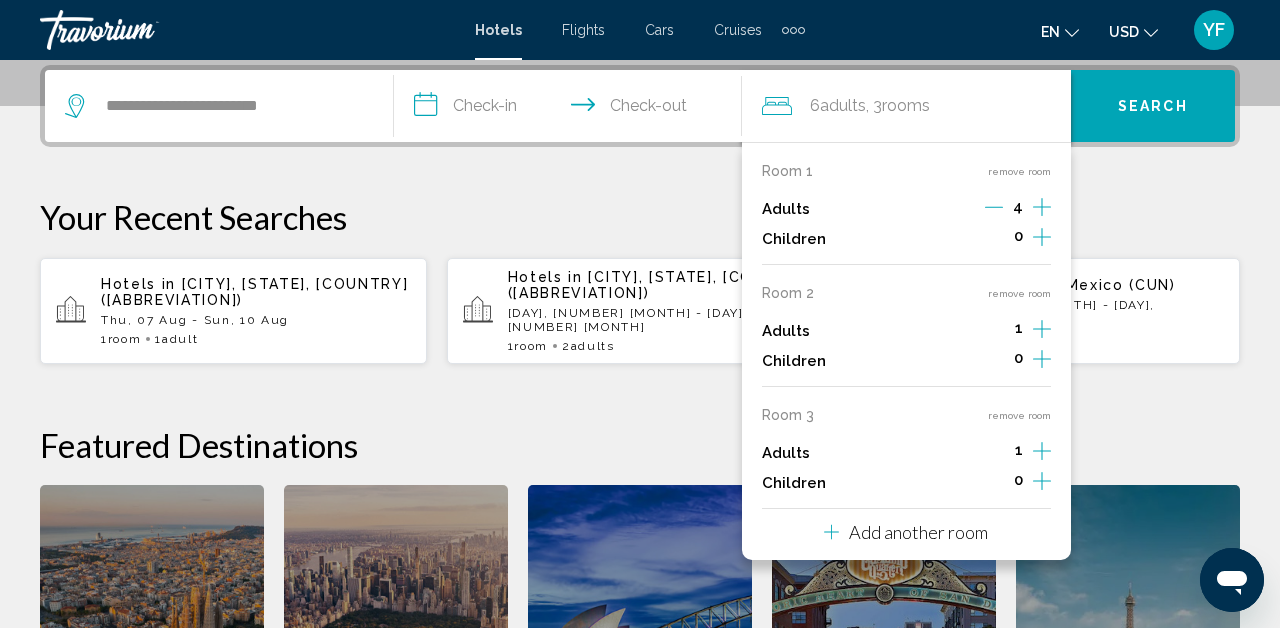 click 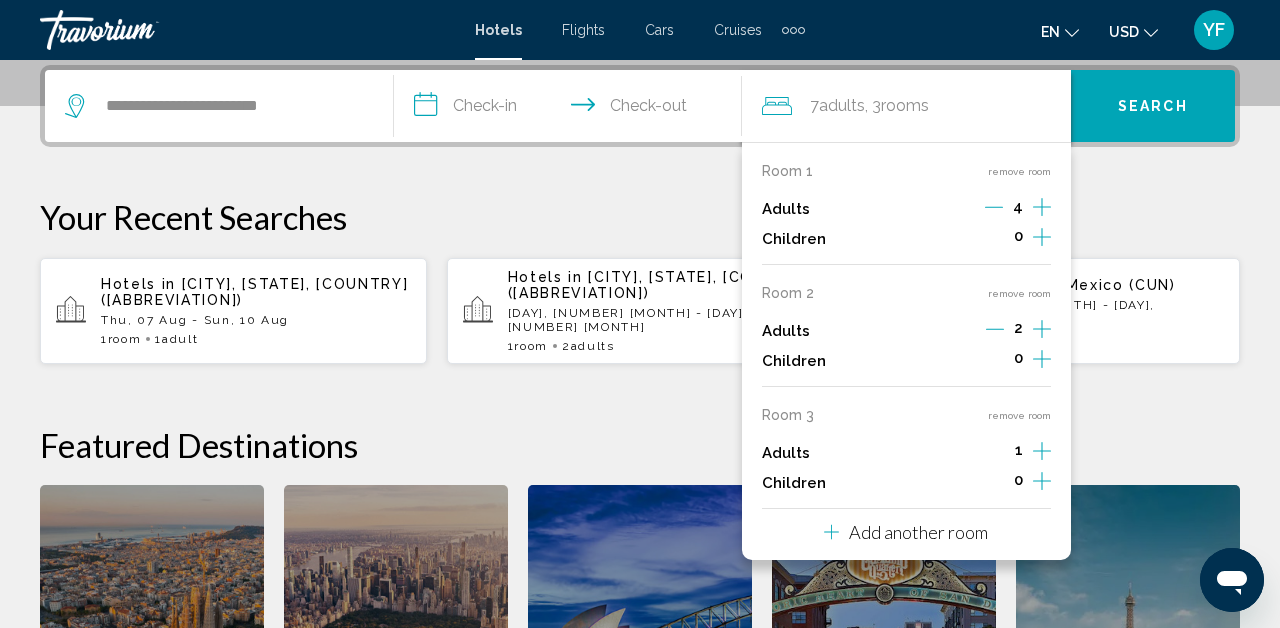 click 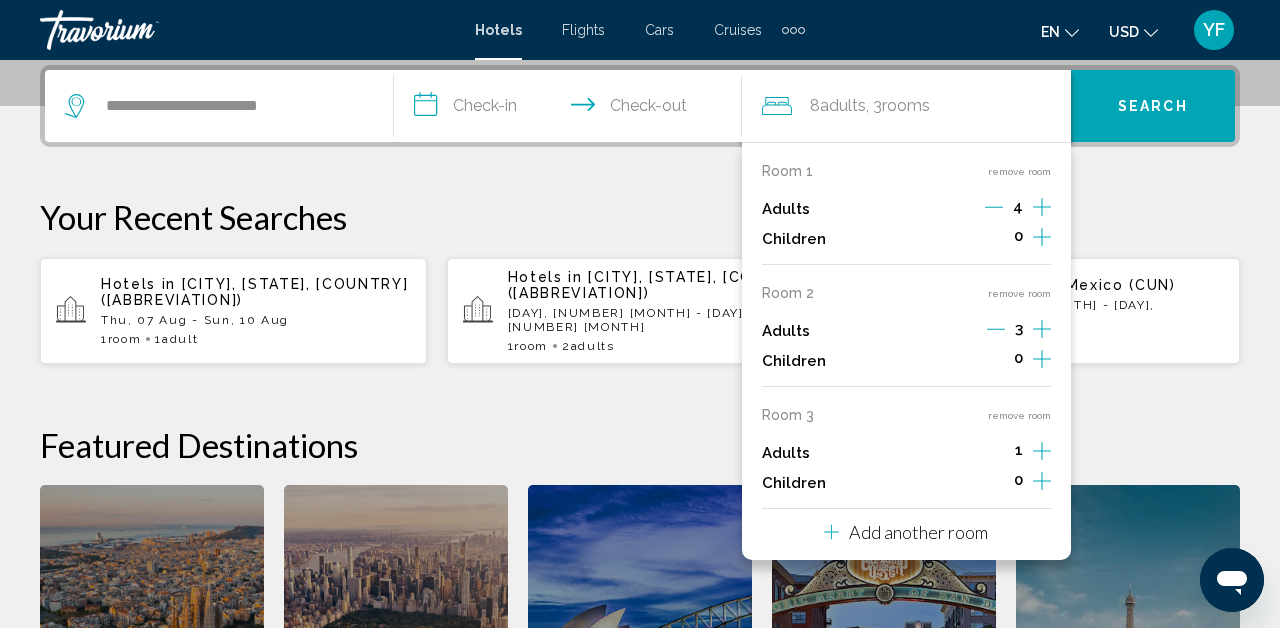 click 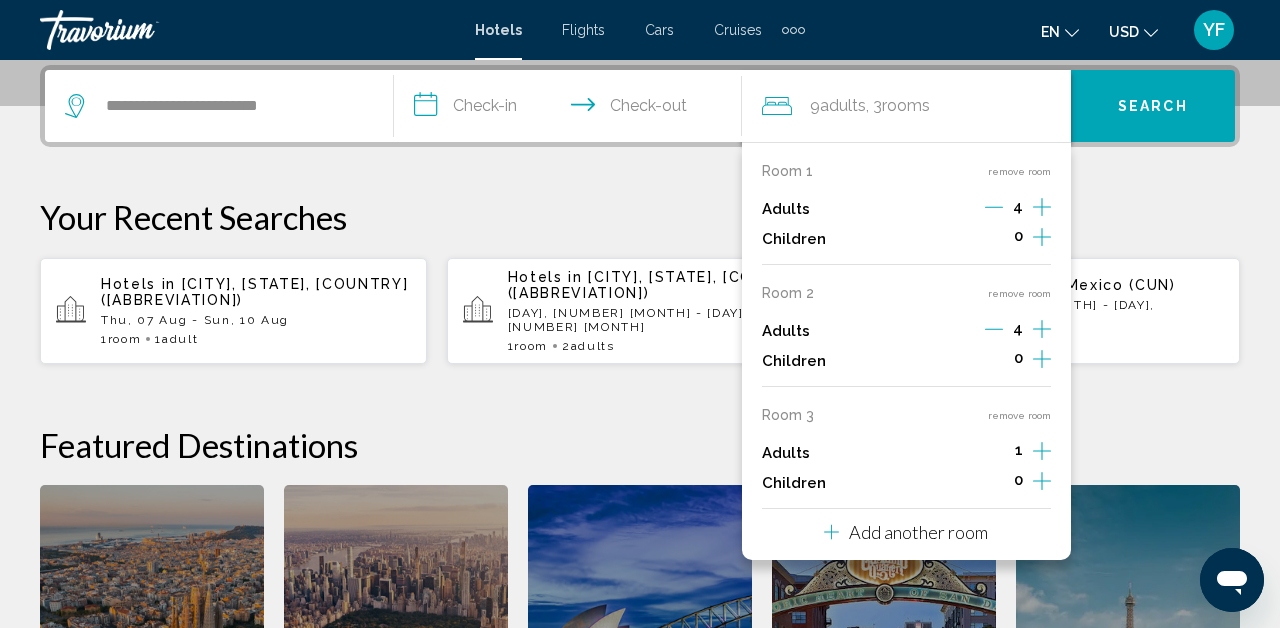 click on "**********" at bounding box center (572, 109) 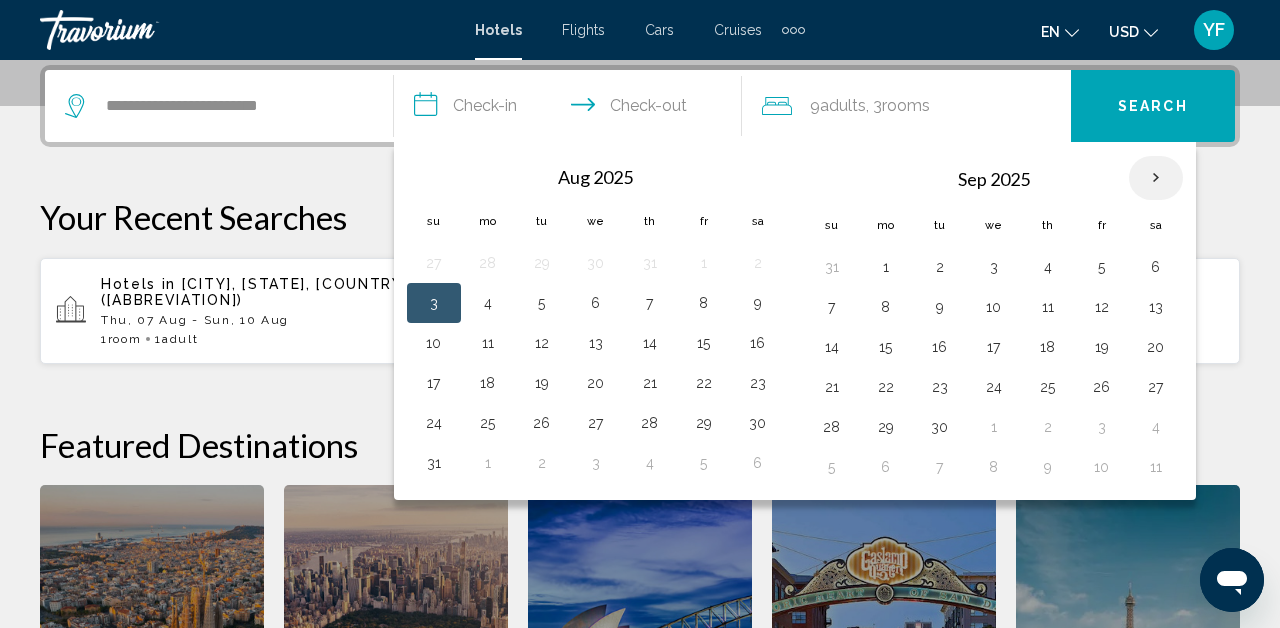 click at bounding box center [1156, 178] 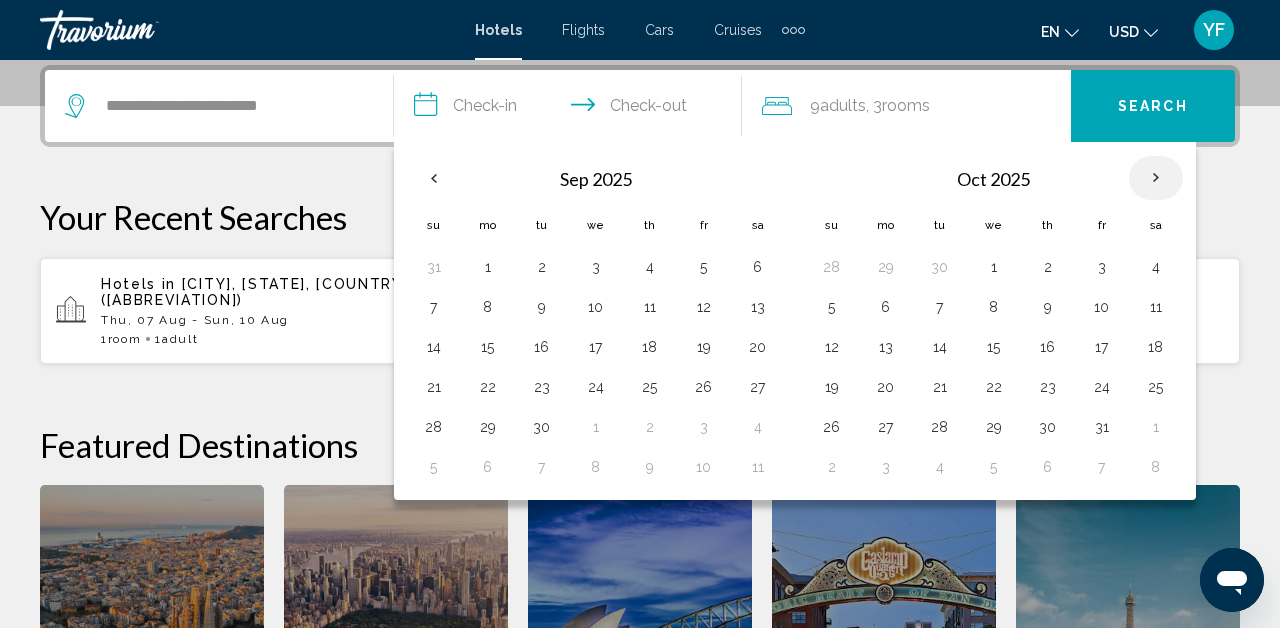 click at bounding box center (1156, 178) 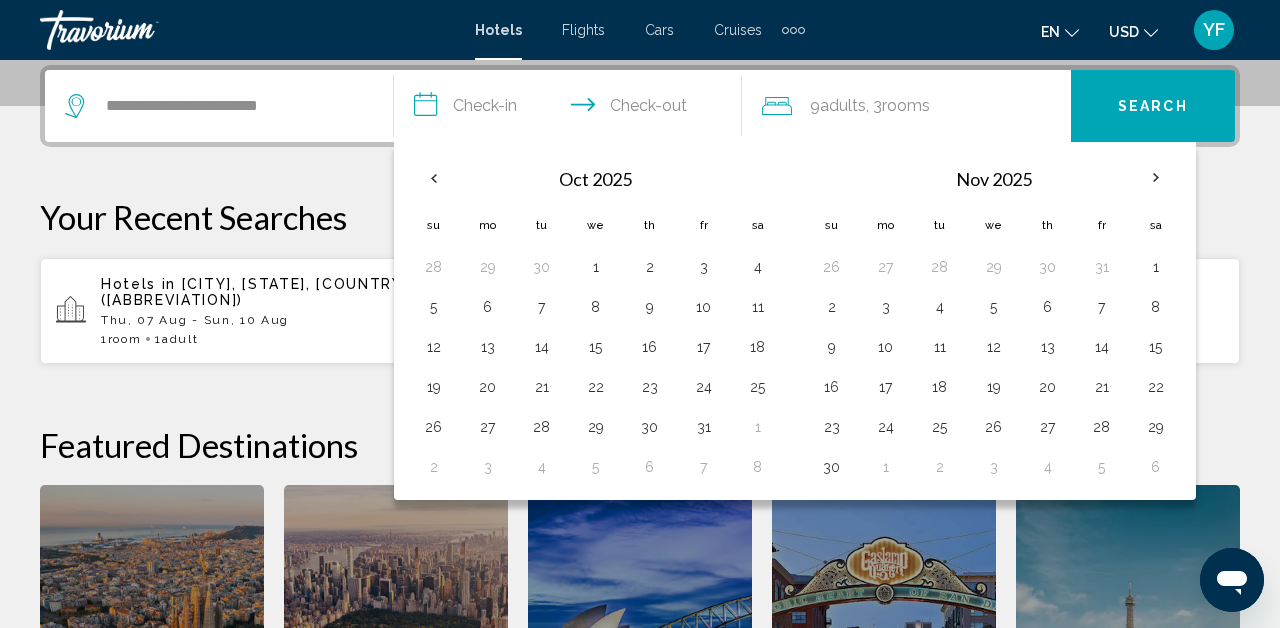 click on "Your Recent Searches" at bounding box center [640, 217] 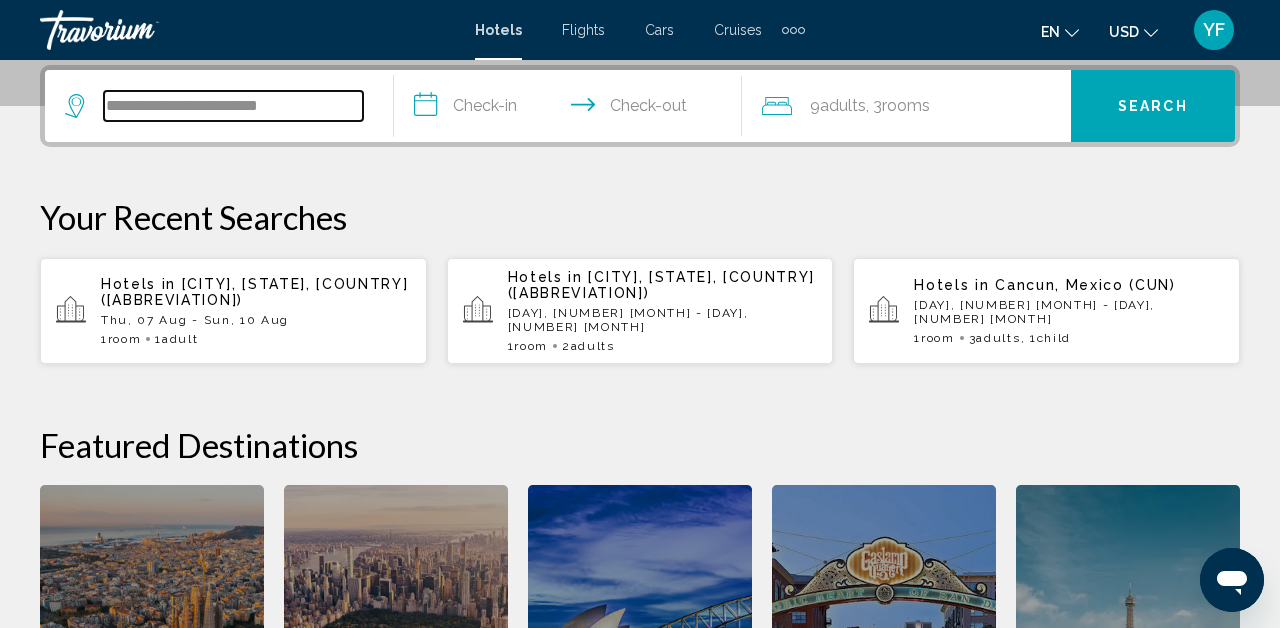 click on "**********" at bounding box center [233, 106] 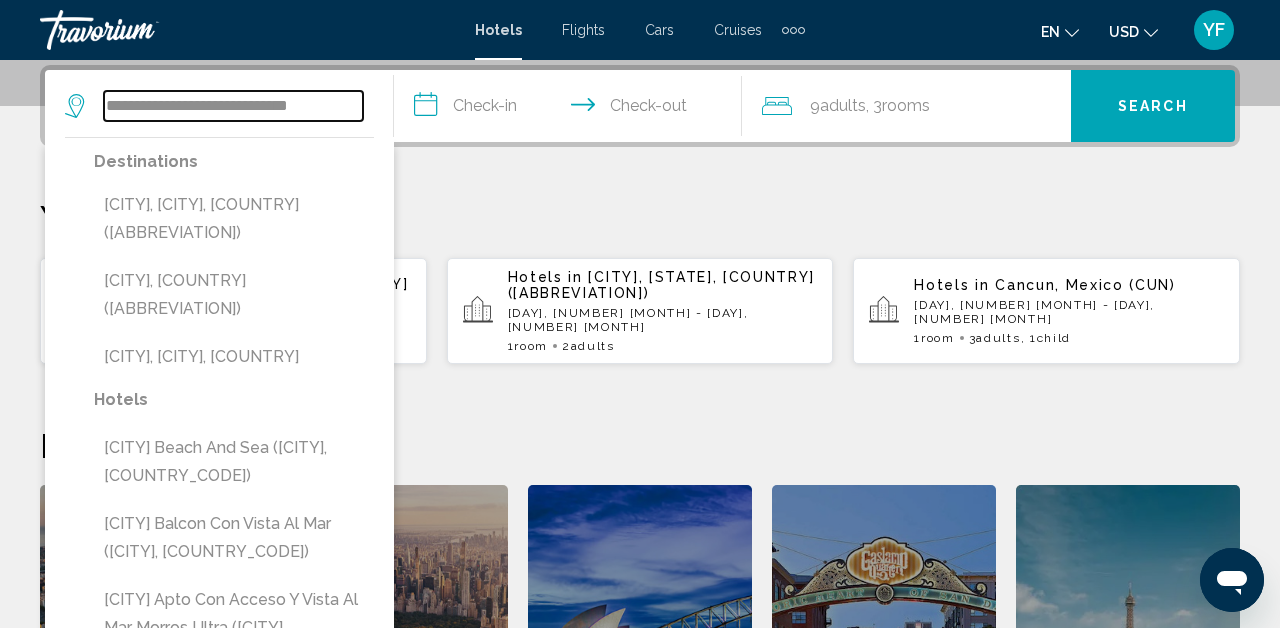 type on "**********" 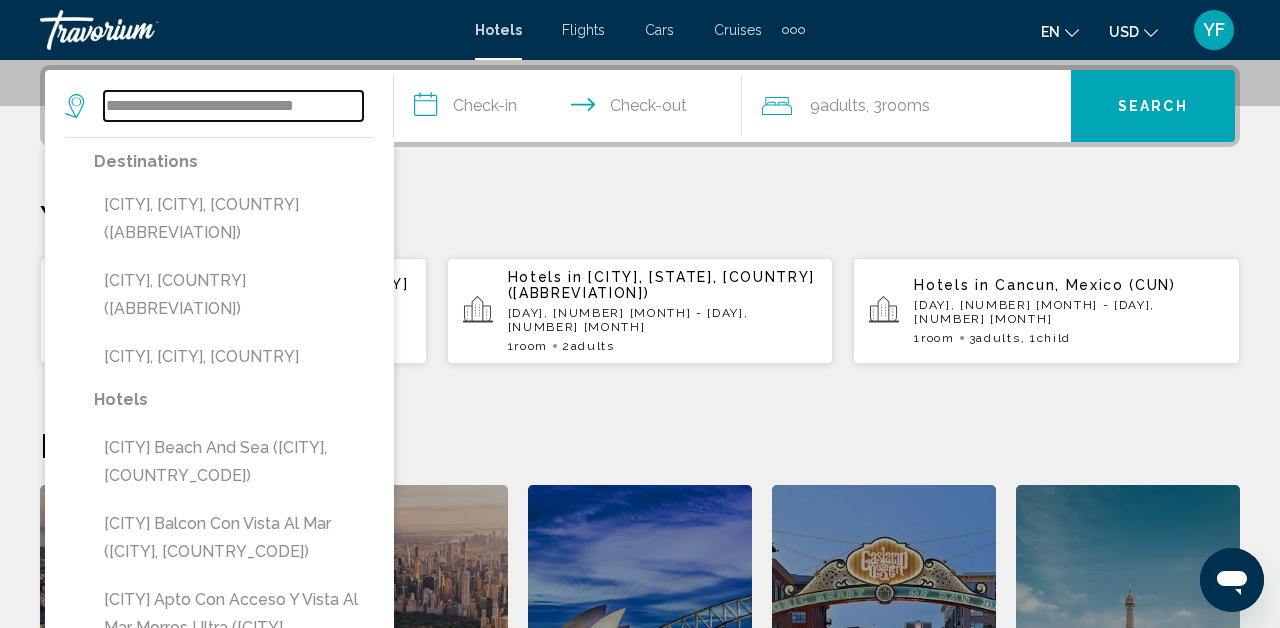 drag, startPoint x: 357, startPoint y: 108, endPoint x: 111, endPoint y: 93, distance: 246.4569 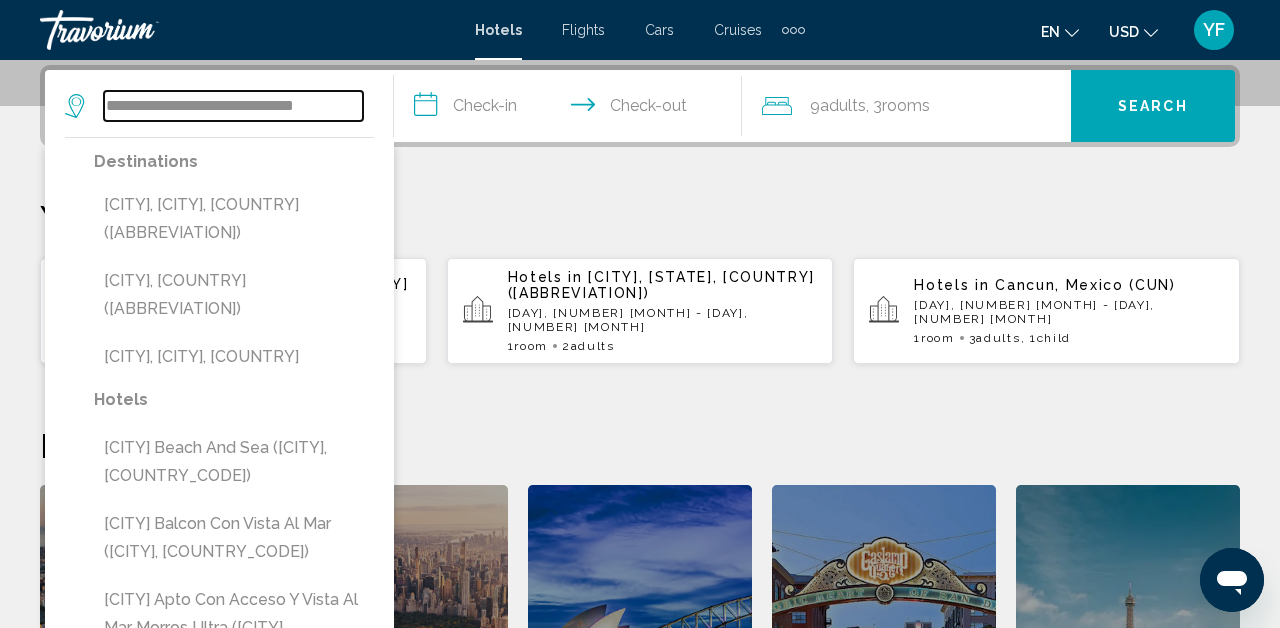 click on "**********" at bounding box center [233, 106] 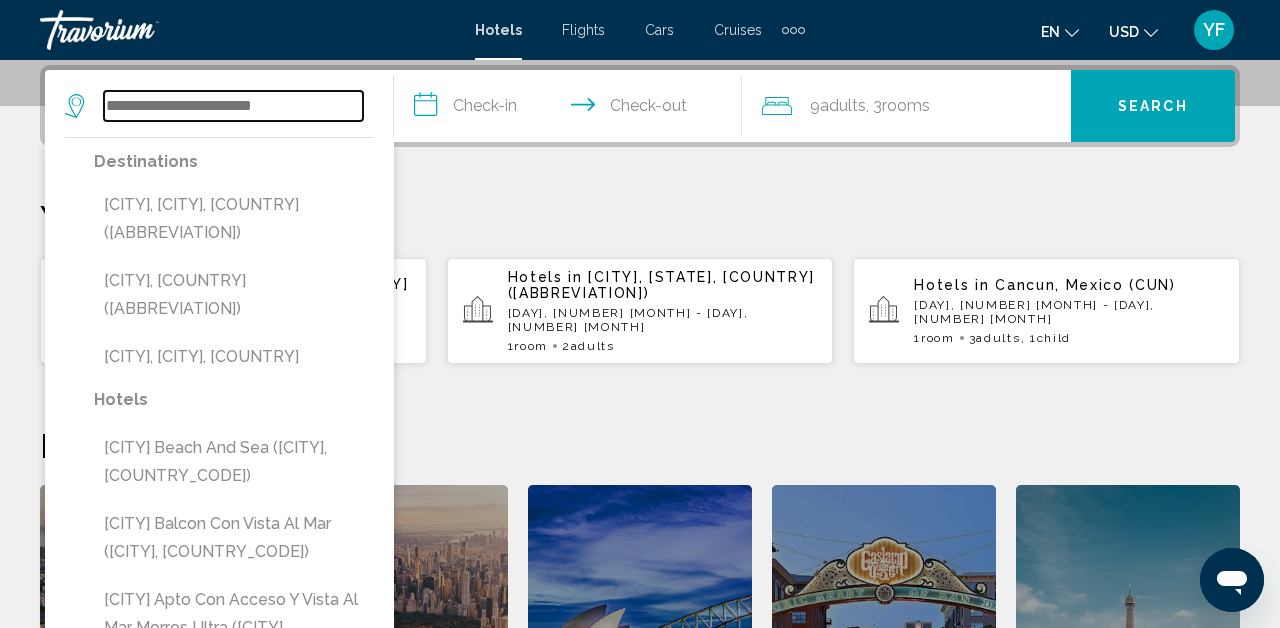 click at bounding box center (233, 106) 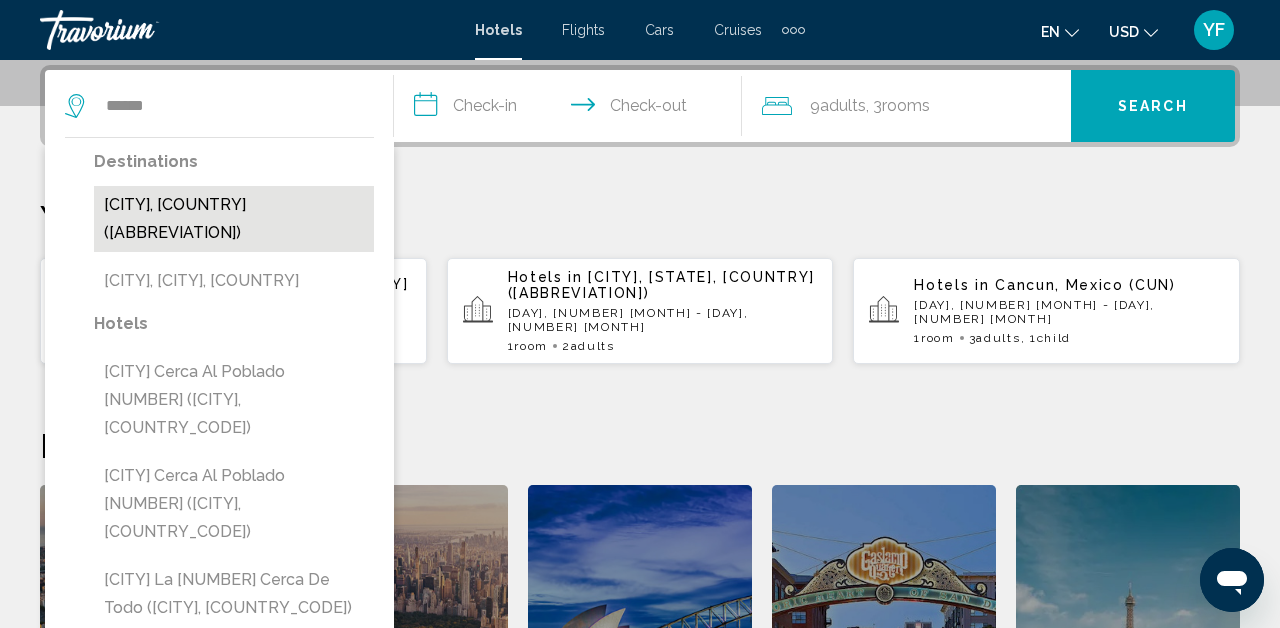 click on "[CITY], [COUNTRY] ([ABBREVIATION])" at bounding box center [234, 219] 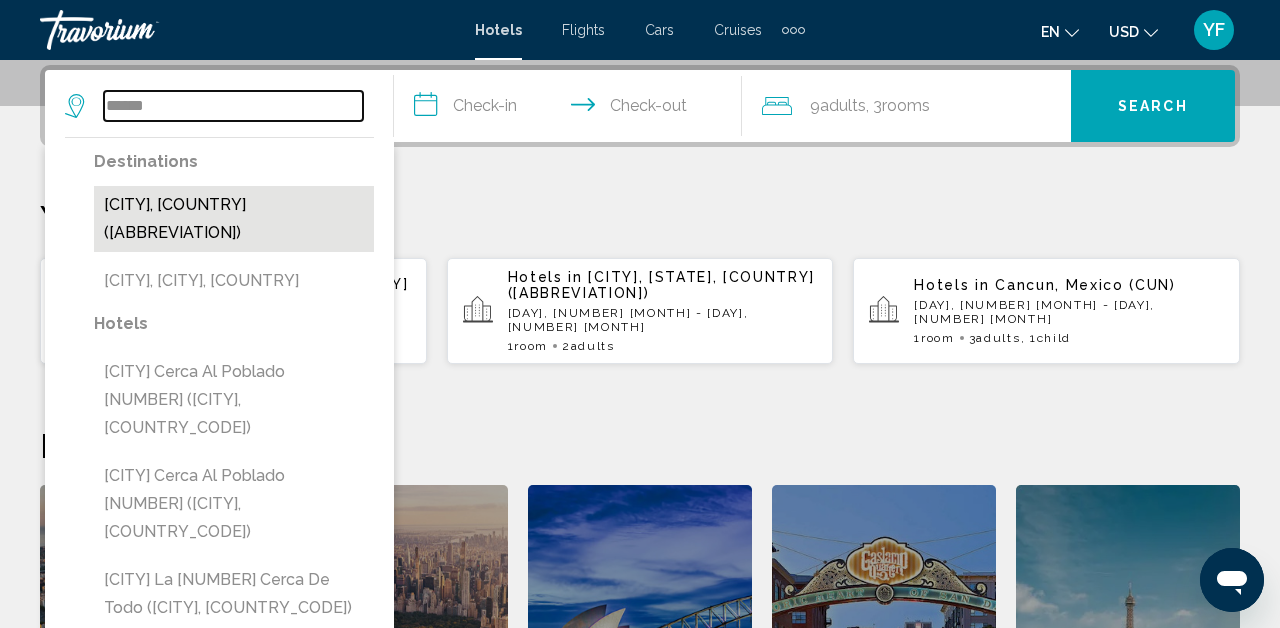 type on "**********" 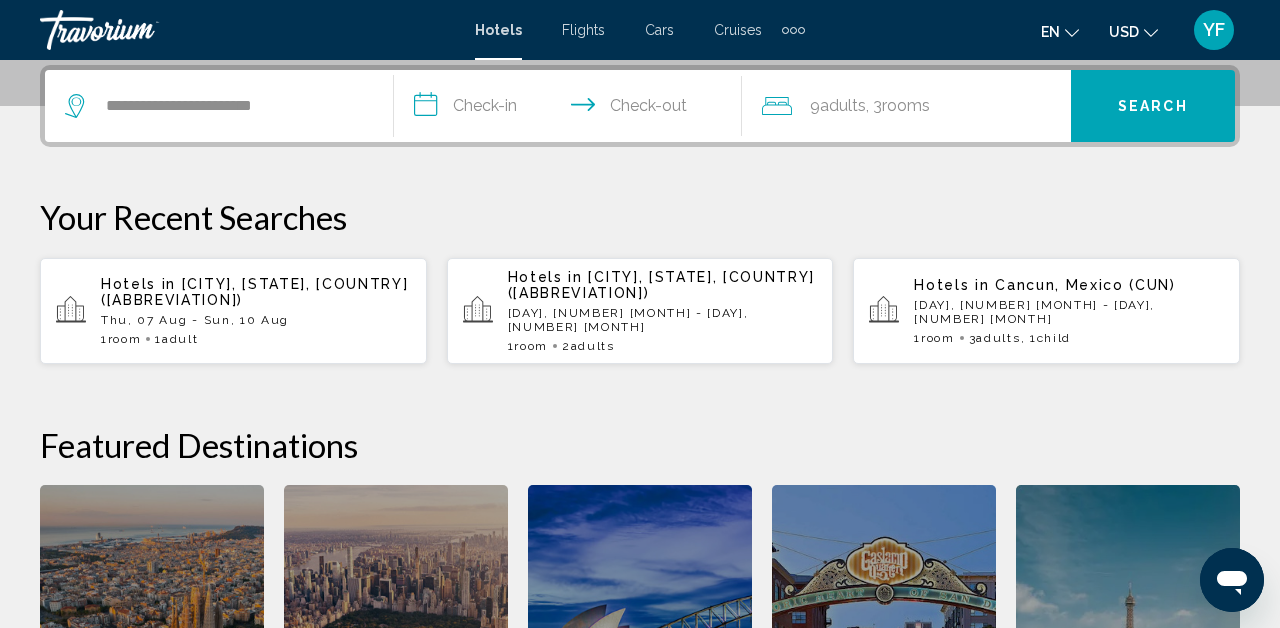 click on "**********" at bounding box center [572, 109] 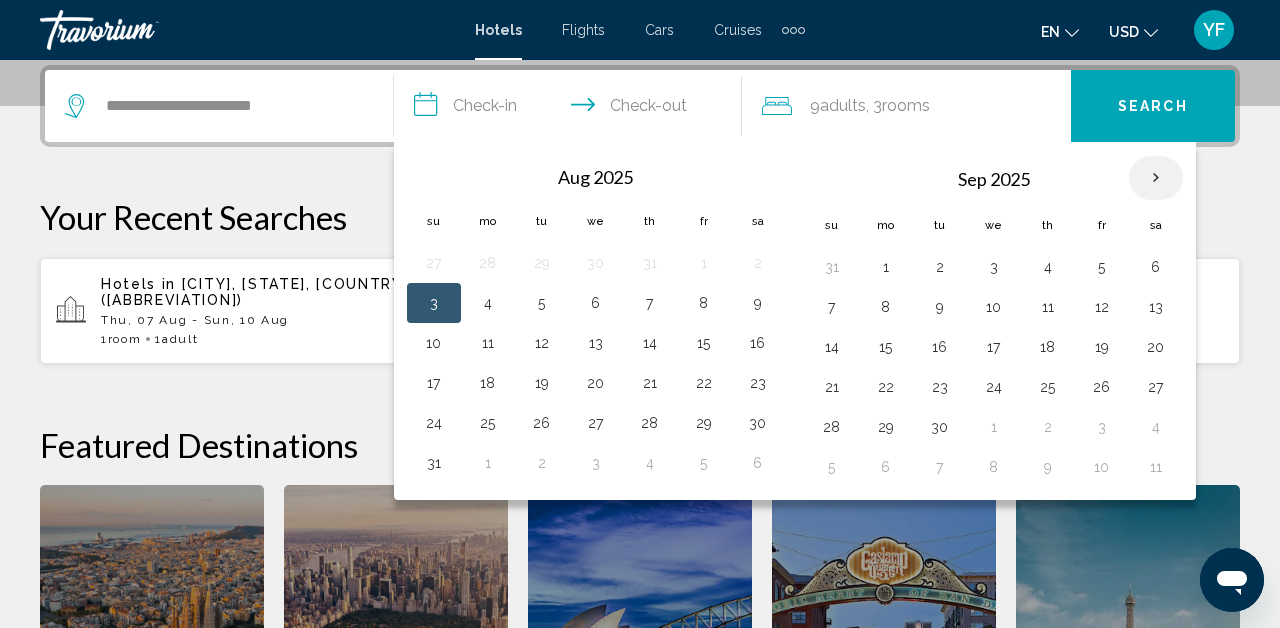 click at bounding box center [1156, 178] 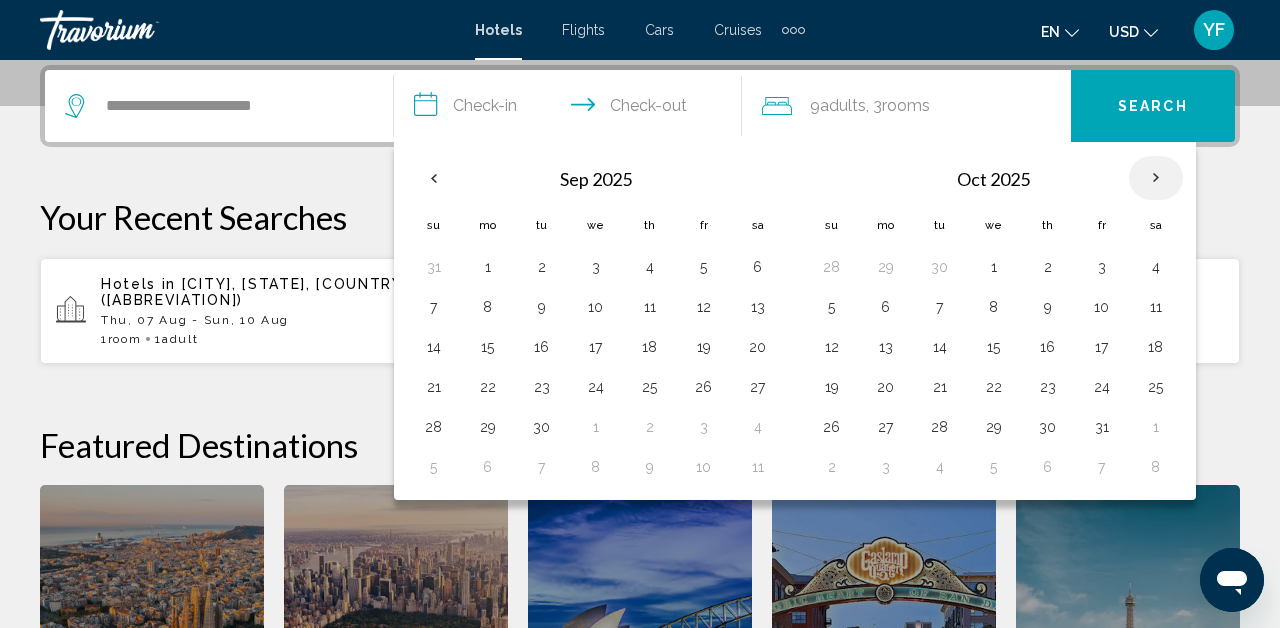 click at bounding box center [1156, 178] 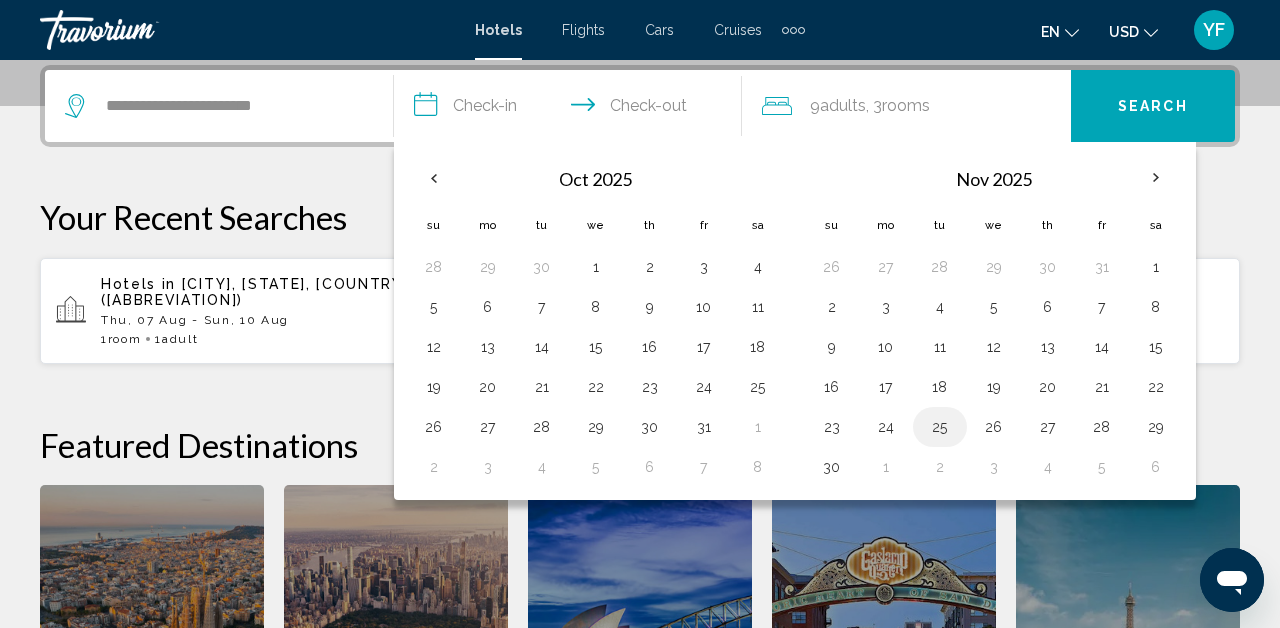 click on "25" at bounding box center [940, 427] 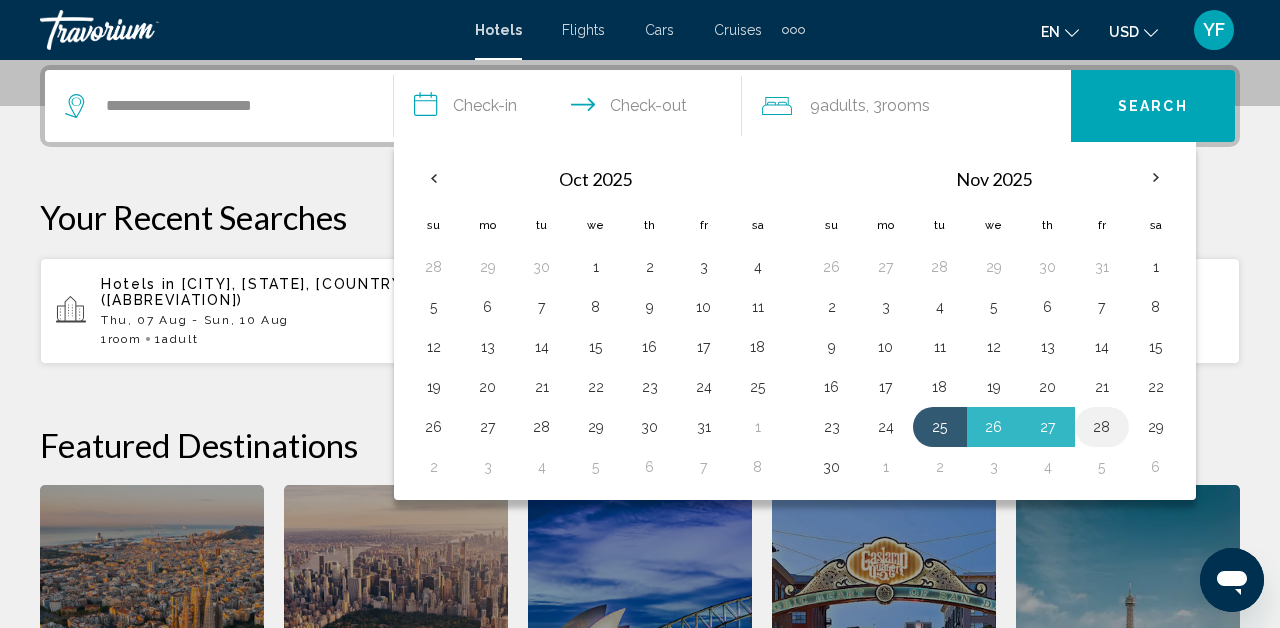 click on "28" at bounding box center [1102, 427] 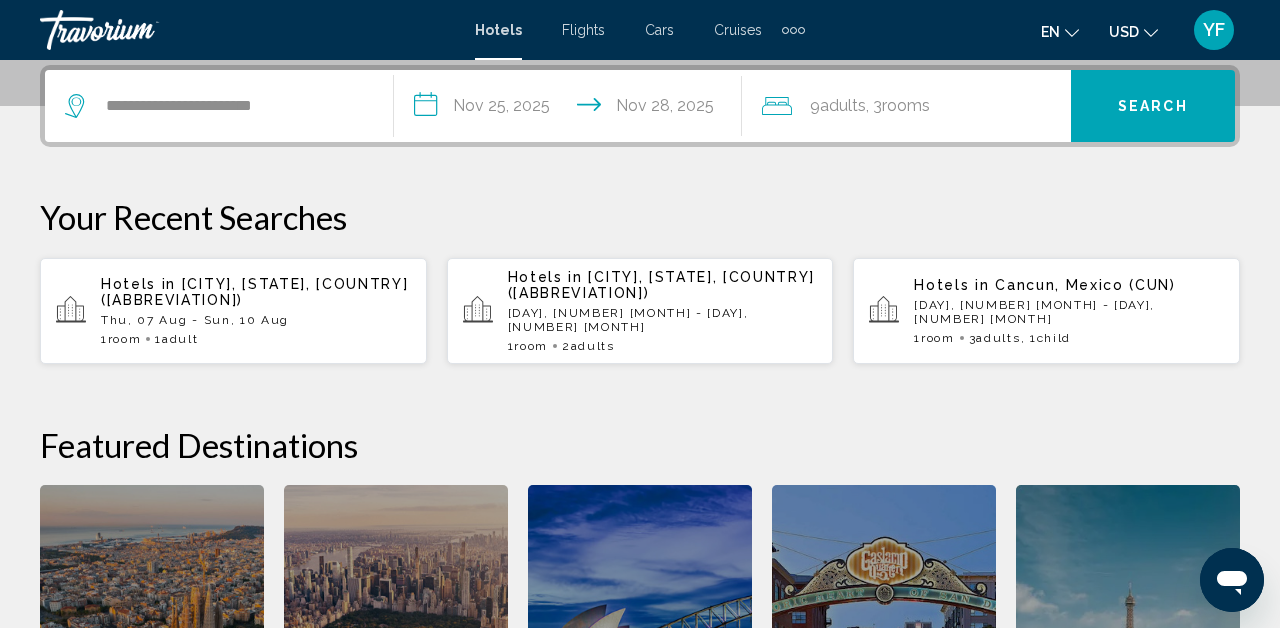 click 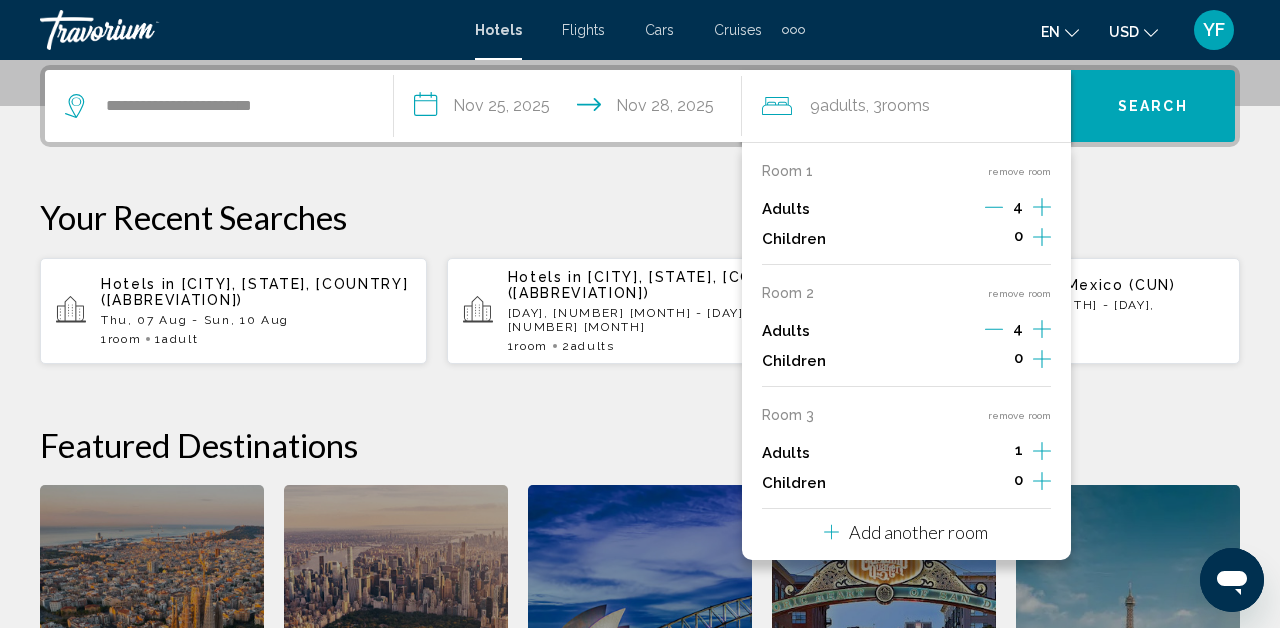 click on "remove room" at bounding box center (1019, 415) 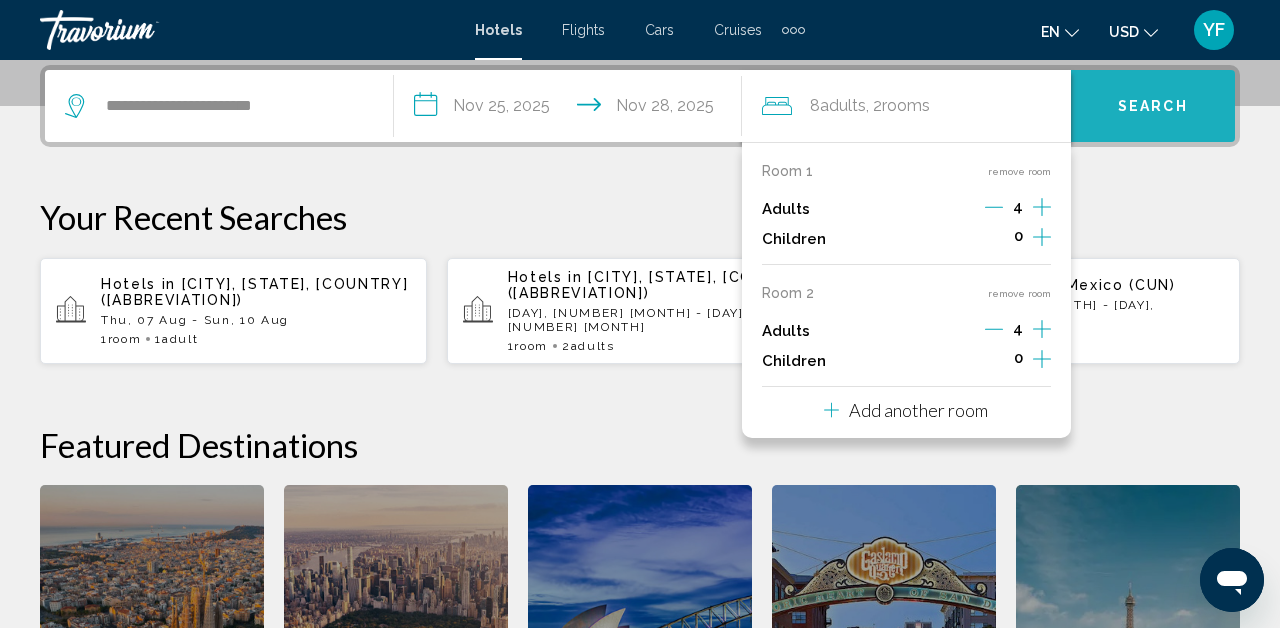 click on "Search" at bounding box center [1153, 107] 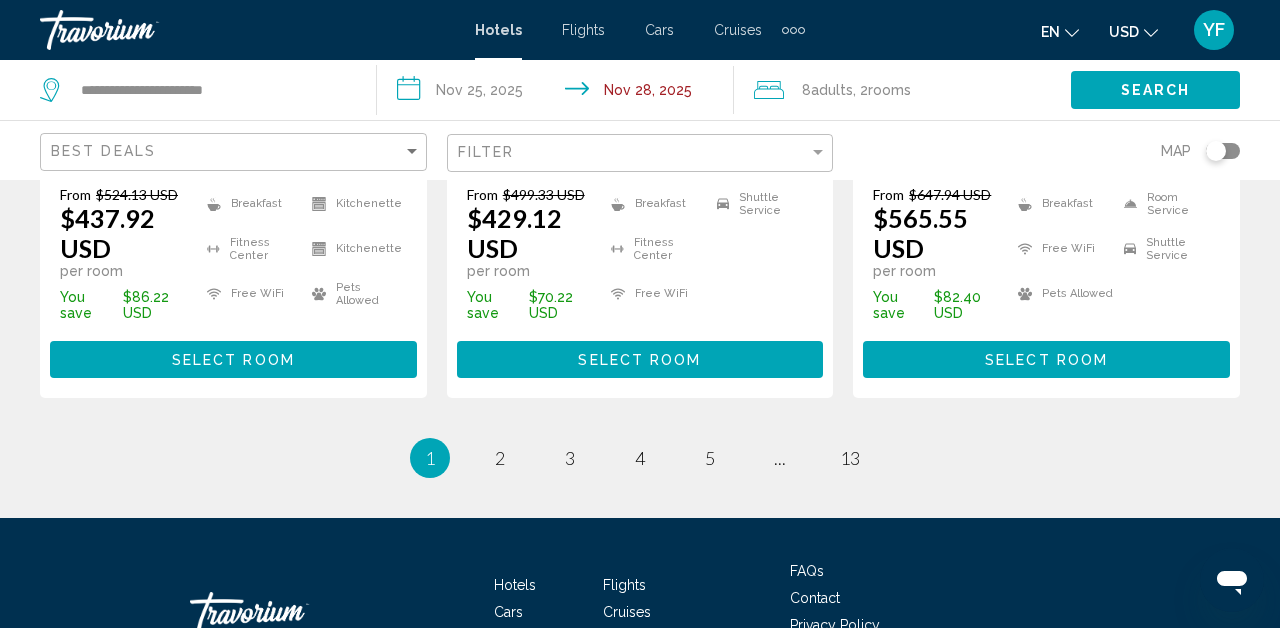 scroll, scrollTop: 3064, scrollLeft: 0, axis: vertical 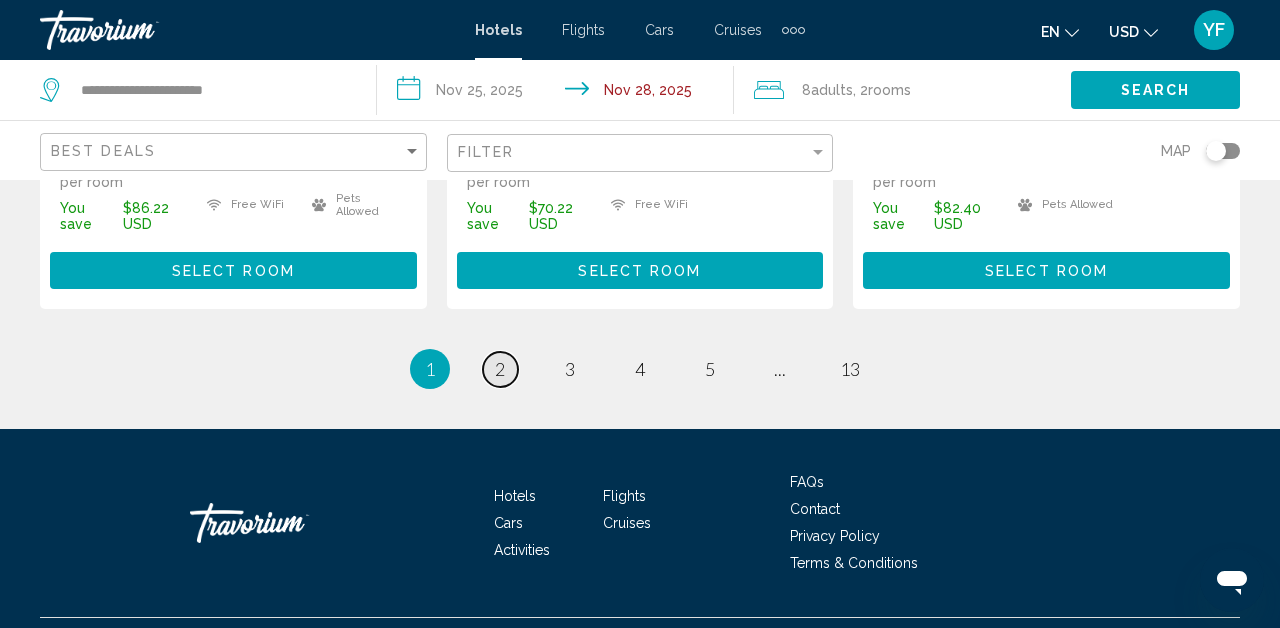 click on "2" at bounding box center [500, 369] 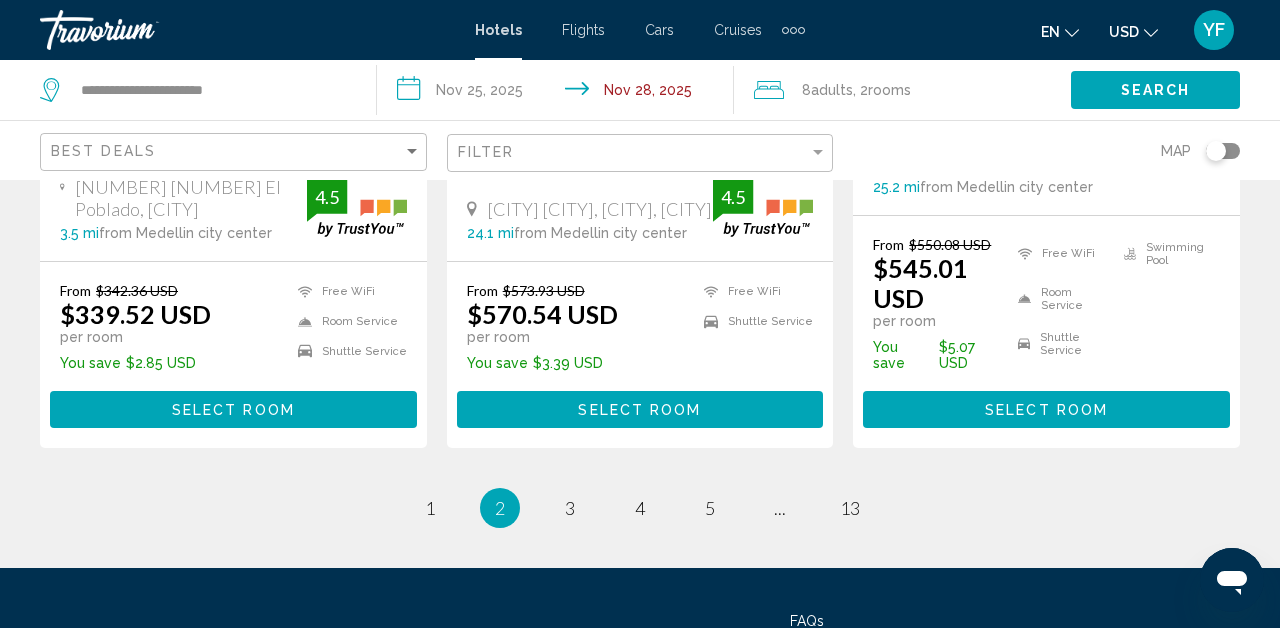 scroll, scrollTop: 2897, scrollLeft: 0, axis: vertical 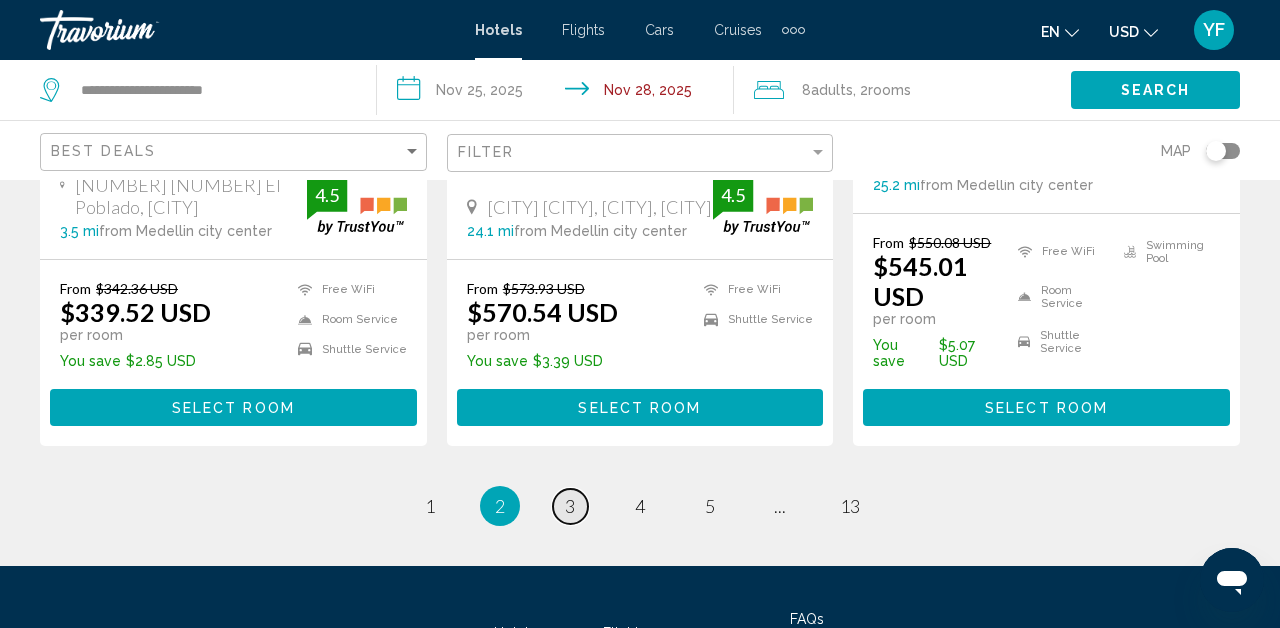 click on "3" at bounding box center (570, 506) 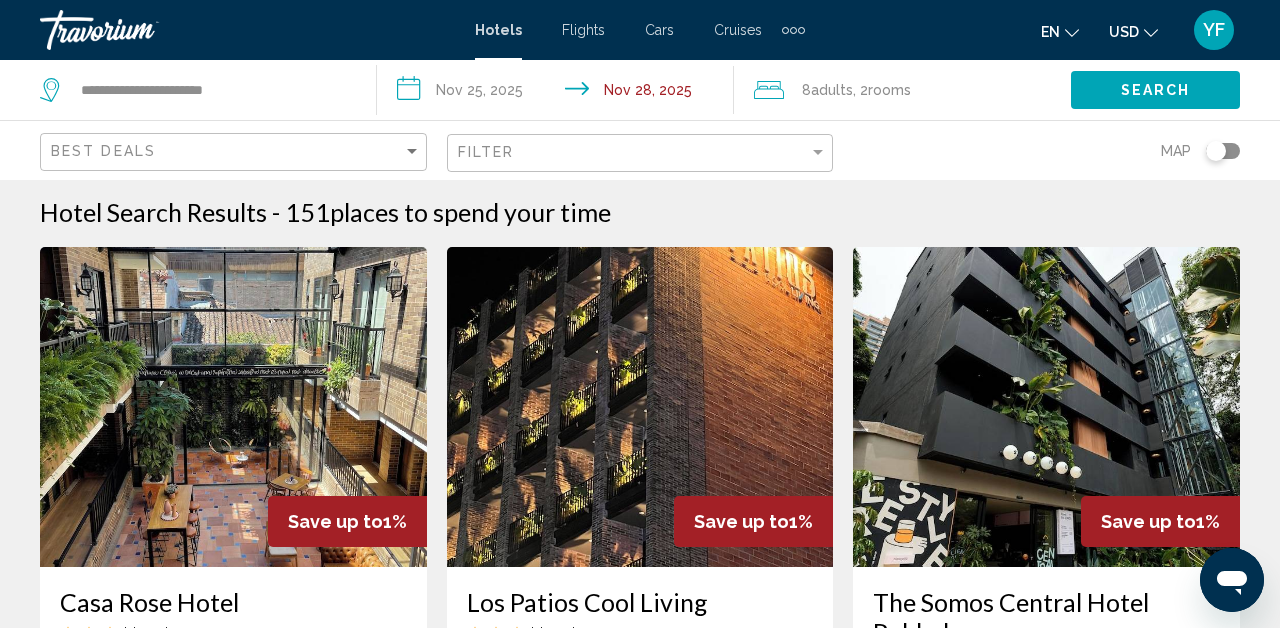 scroll, scrollTop: 0, scrollLeft: 0, axis: both 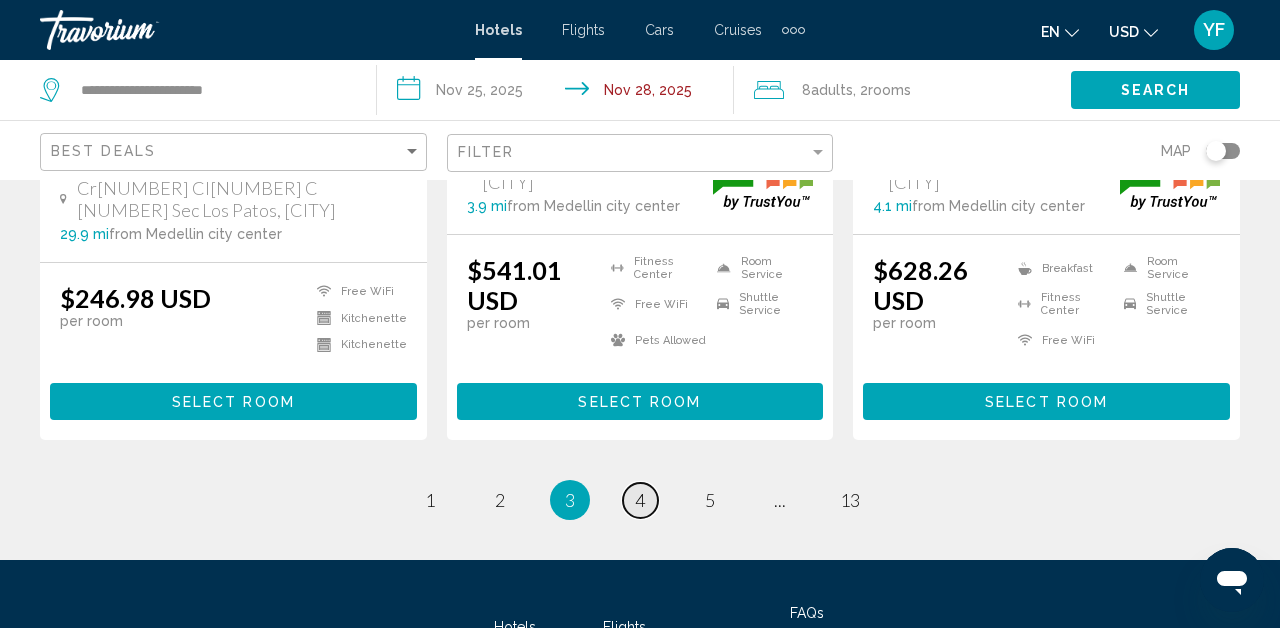 click on "4" at bounding box center (640, 500) 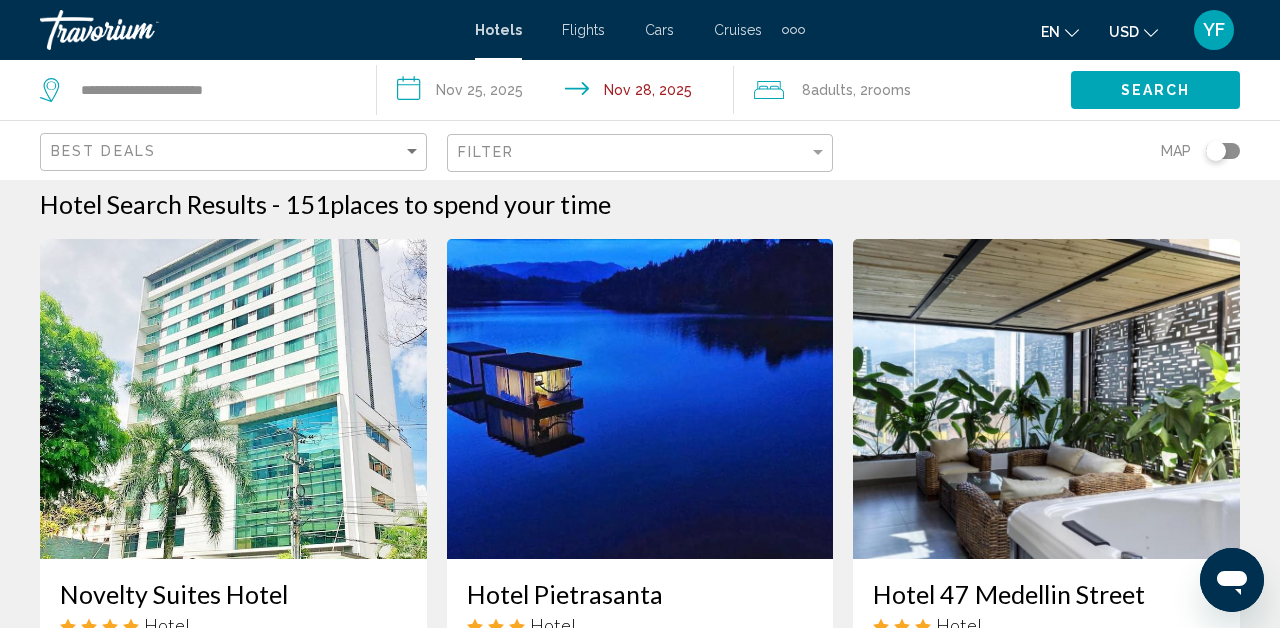 scroll, scrollTop: 0, scrollLeft: 0, axis: both 